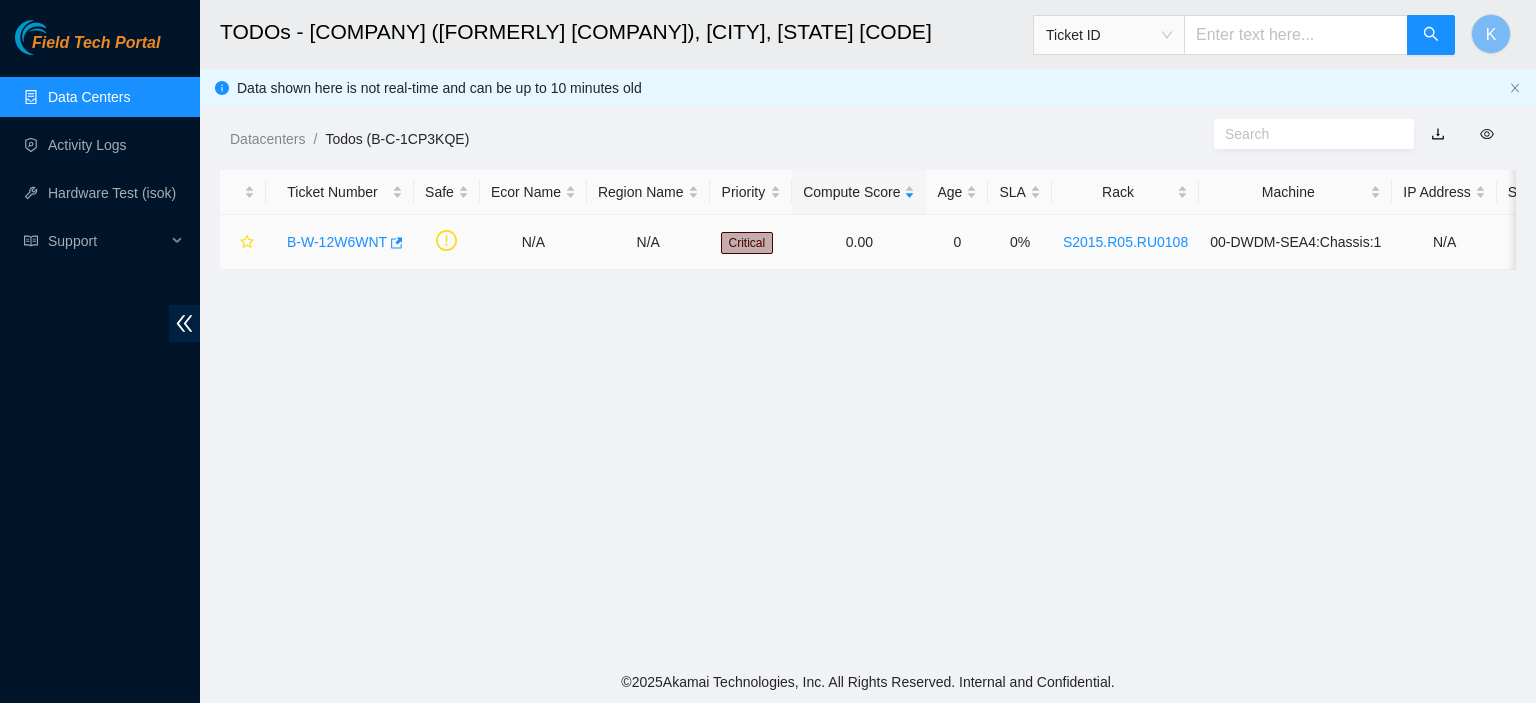 scroll, scrollTop: 0, scrollLeft: 0, axis: both 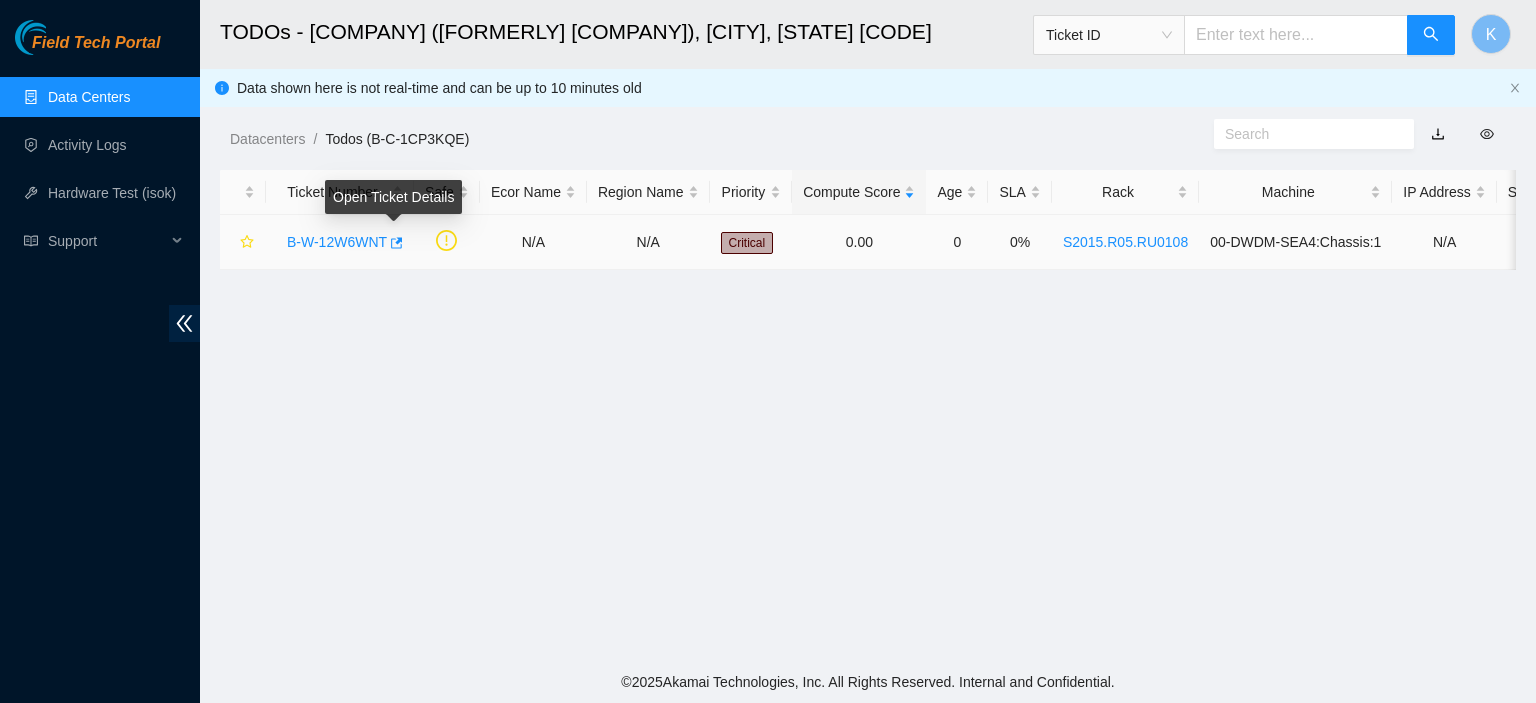 click on "B-W-12W6WNT" at bounding box center [337, 242] 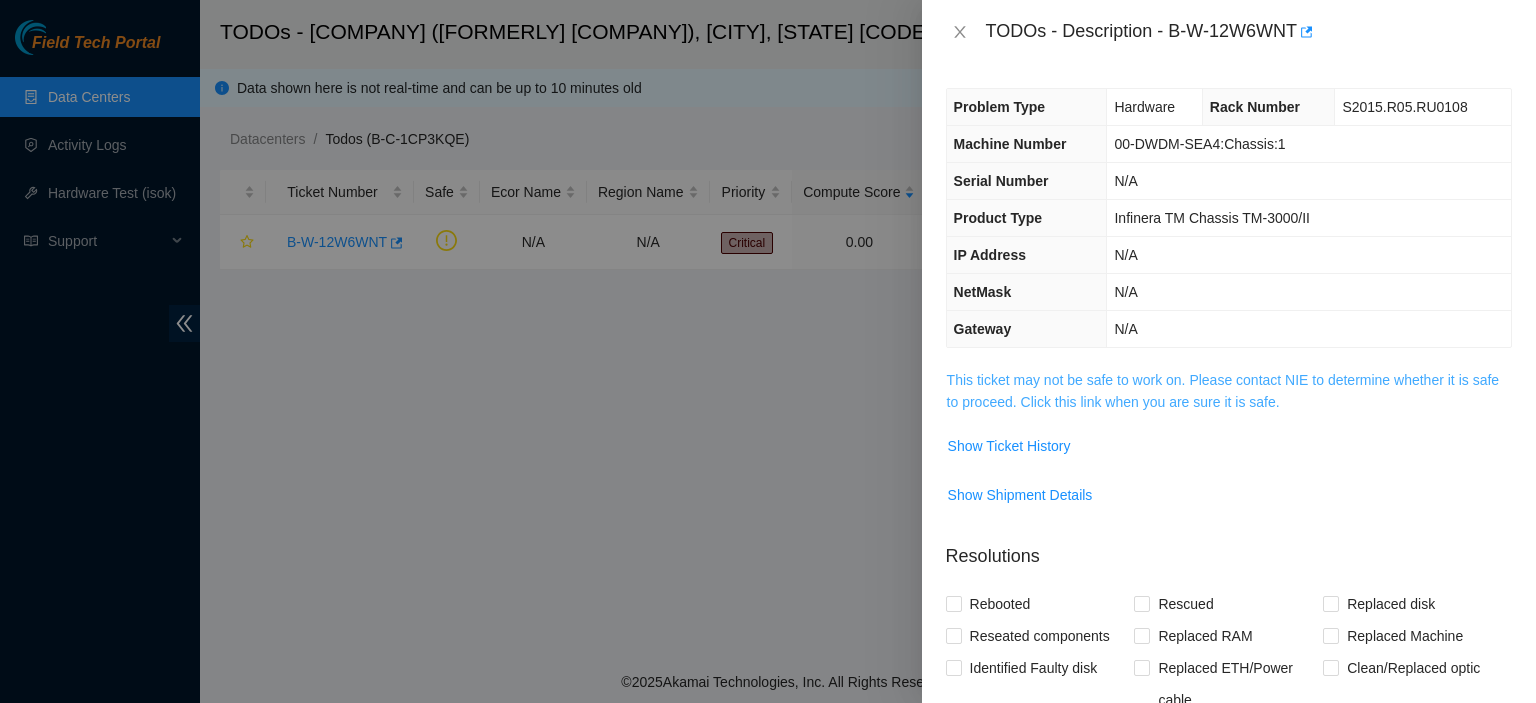 click on "This ticket may not be safe to work on. Please contact NIE to determine whether it is safe to proceed. Click this link when you are sure it is safe." at bounding box center (1223, 391) 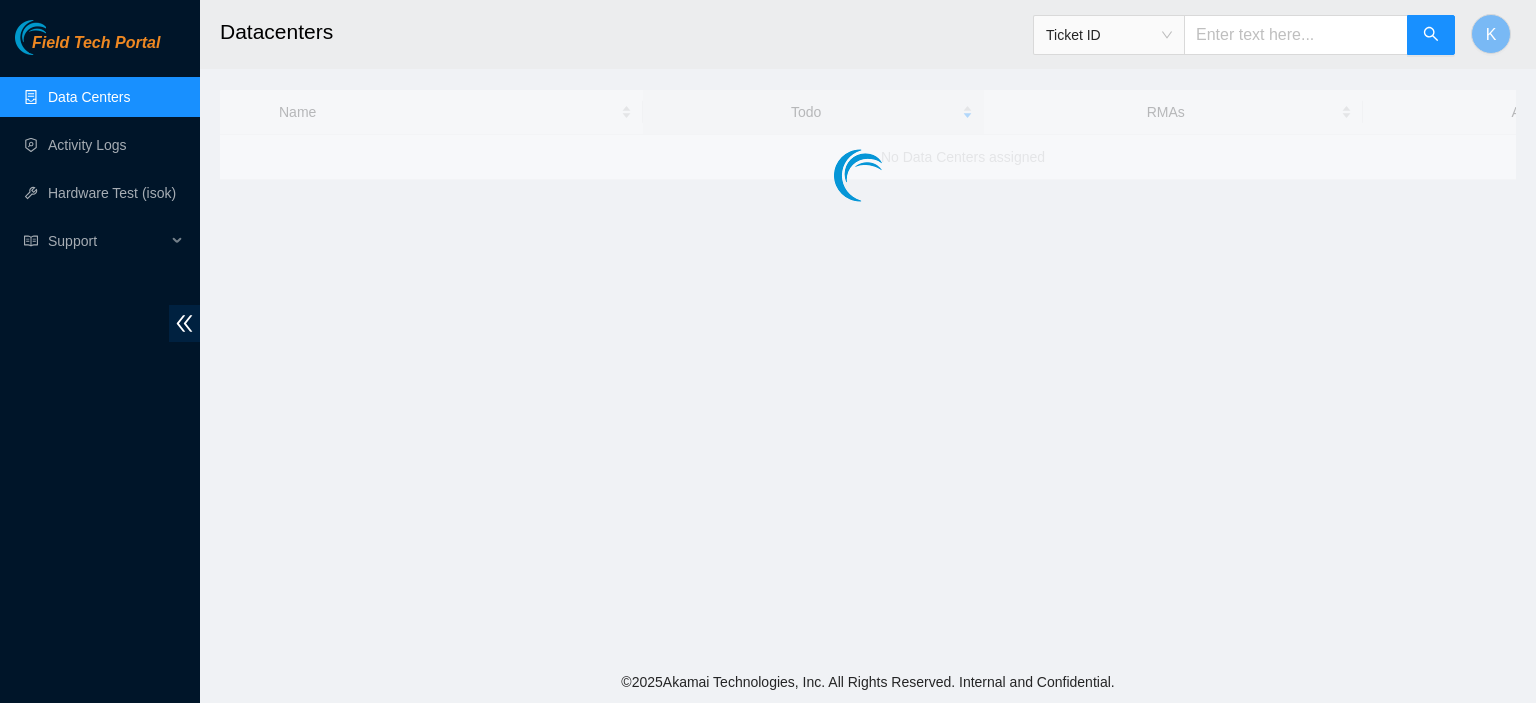 scroll, scrollTop: 0, scrollLeft: 0, axis: both 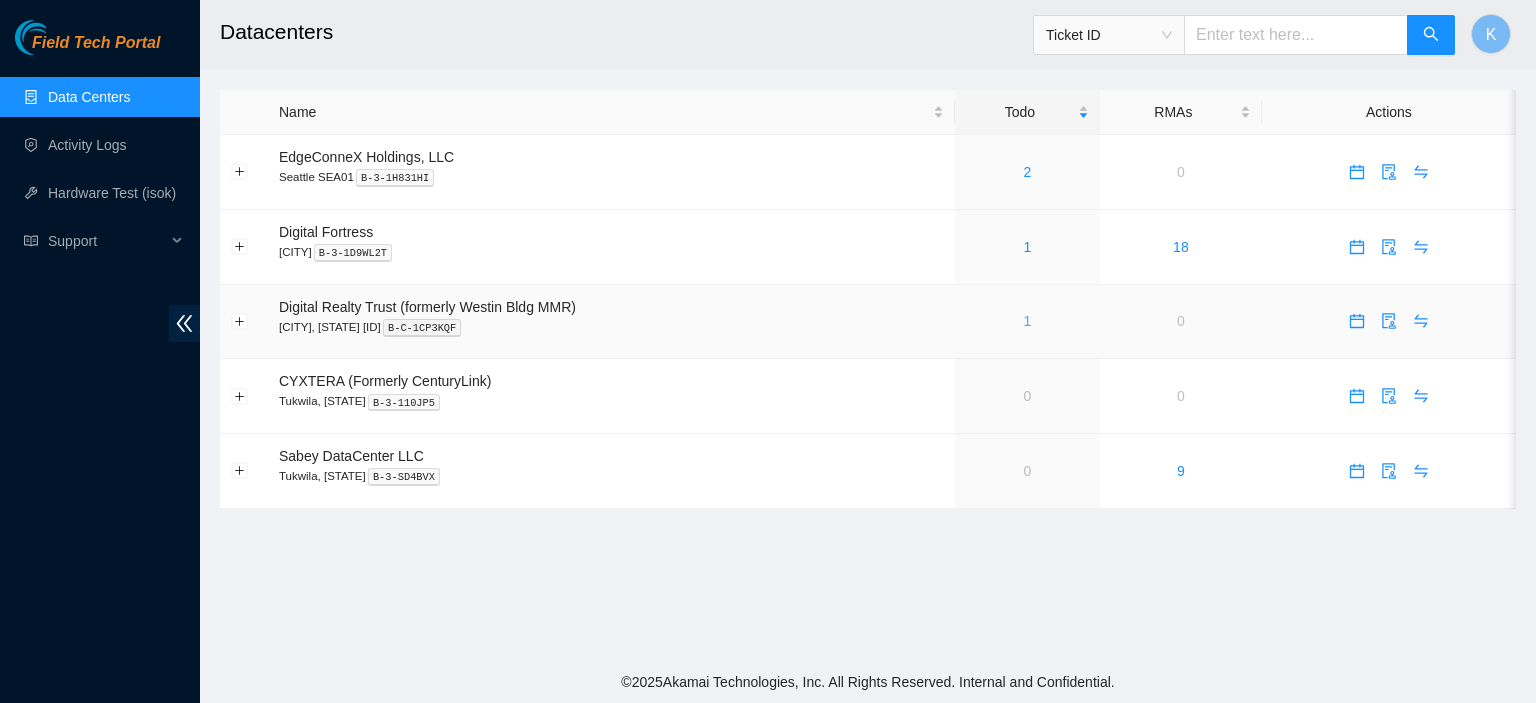 click on "1" at bounding box center (1028, 321) 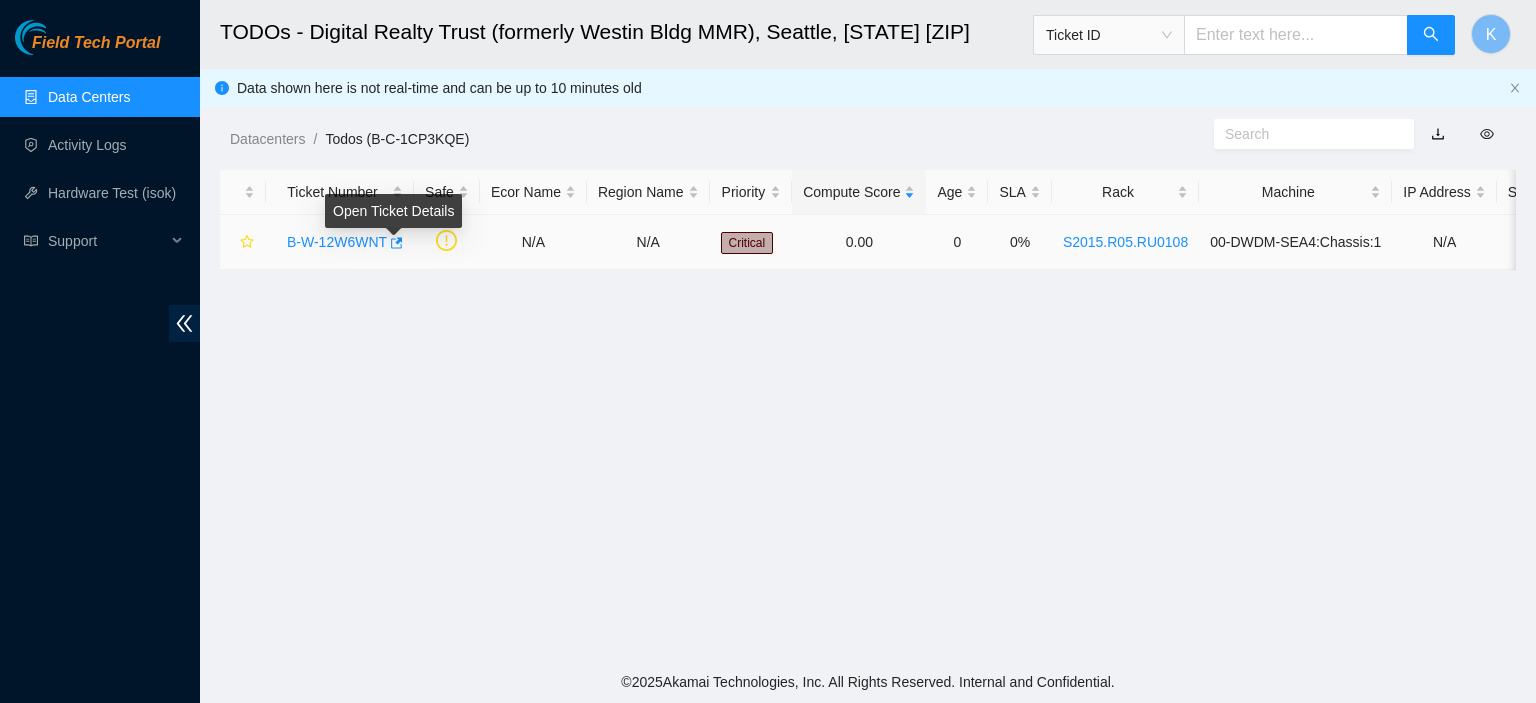 click on "Field Tech Portal Data Centers Activity Logs Hardware Test (isok) Support   TODOs - [COMPANY] ([PREVIOUS_COMPANY]) , [CITY], [STATE] [ID]    Ticket ID K Data shown here is not real-time and can be up to 10 minutes old Datacenters / Todos (B-C-[ID]) / Ticket Number Safe Ecor Name Region Name Priority Compute Score Age SLA Rack Machine IP Address Serial Number Server Type                               B-W-[ID] N/A N/A Critical 0.00 0 0%  S[NUMBER].R[NUMBER].RU[NUMBER]    [ID]:Chassis:[NUMBER] N/A N/A Infinera TM Chassis TM-[NUMBER]/II ©  [YEAR]  Akamai Technologies, Inc. All Rights Reserved. Internal and Confidential. Open Ticket Details" at bounding box center (768, 351) 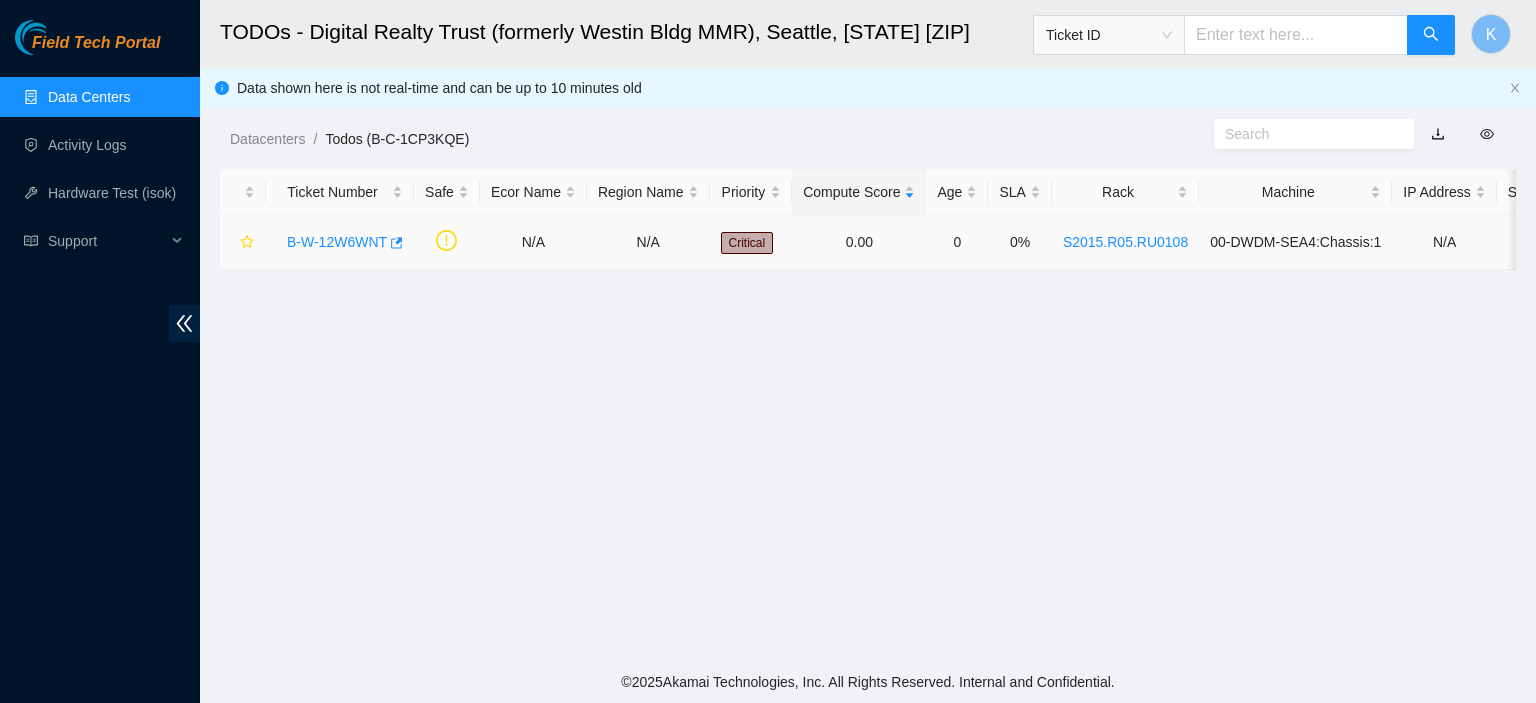 click on "B-W-12W6WNT" at bounding box center (337, 242) 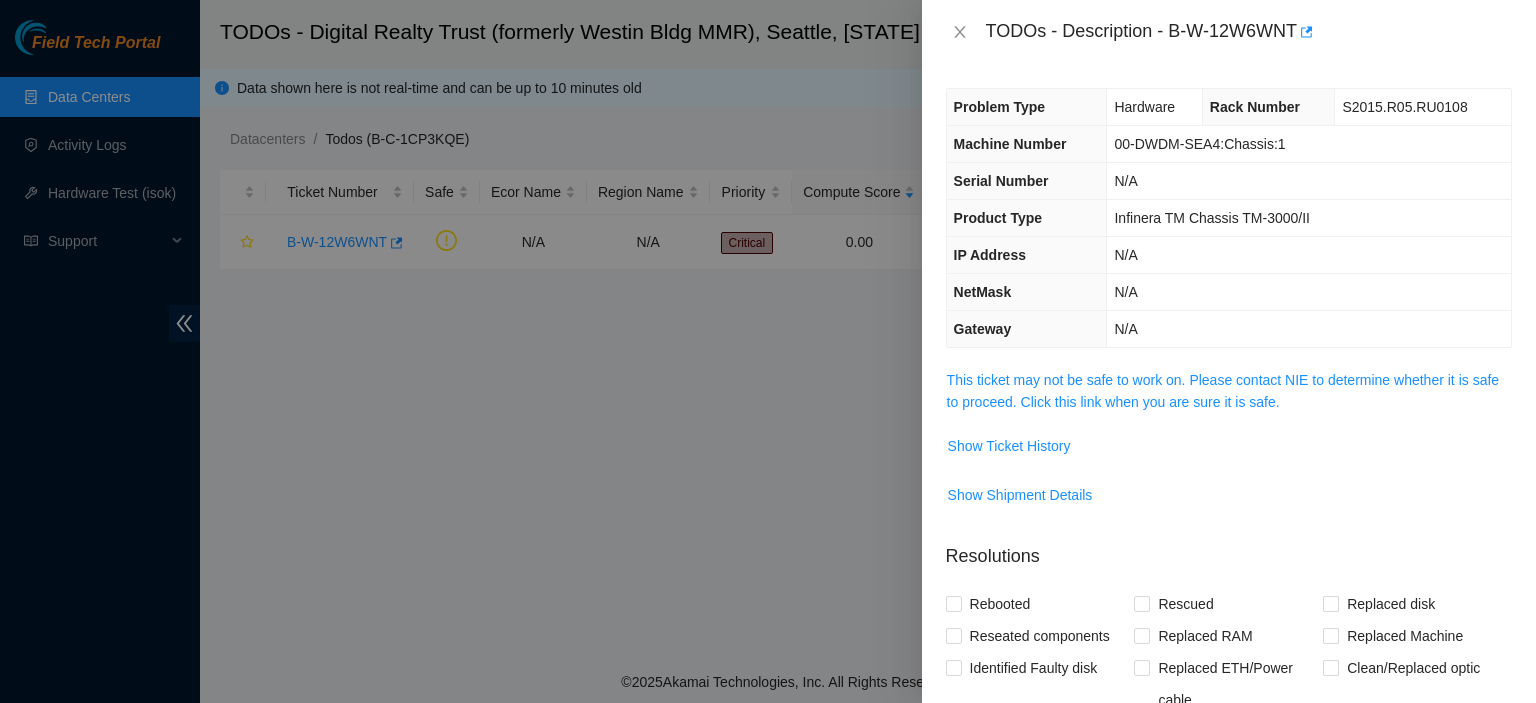 click at bounding box center [768, 351] 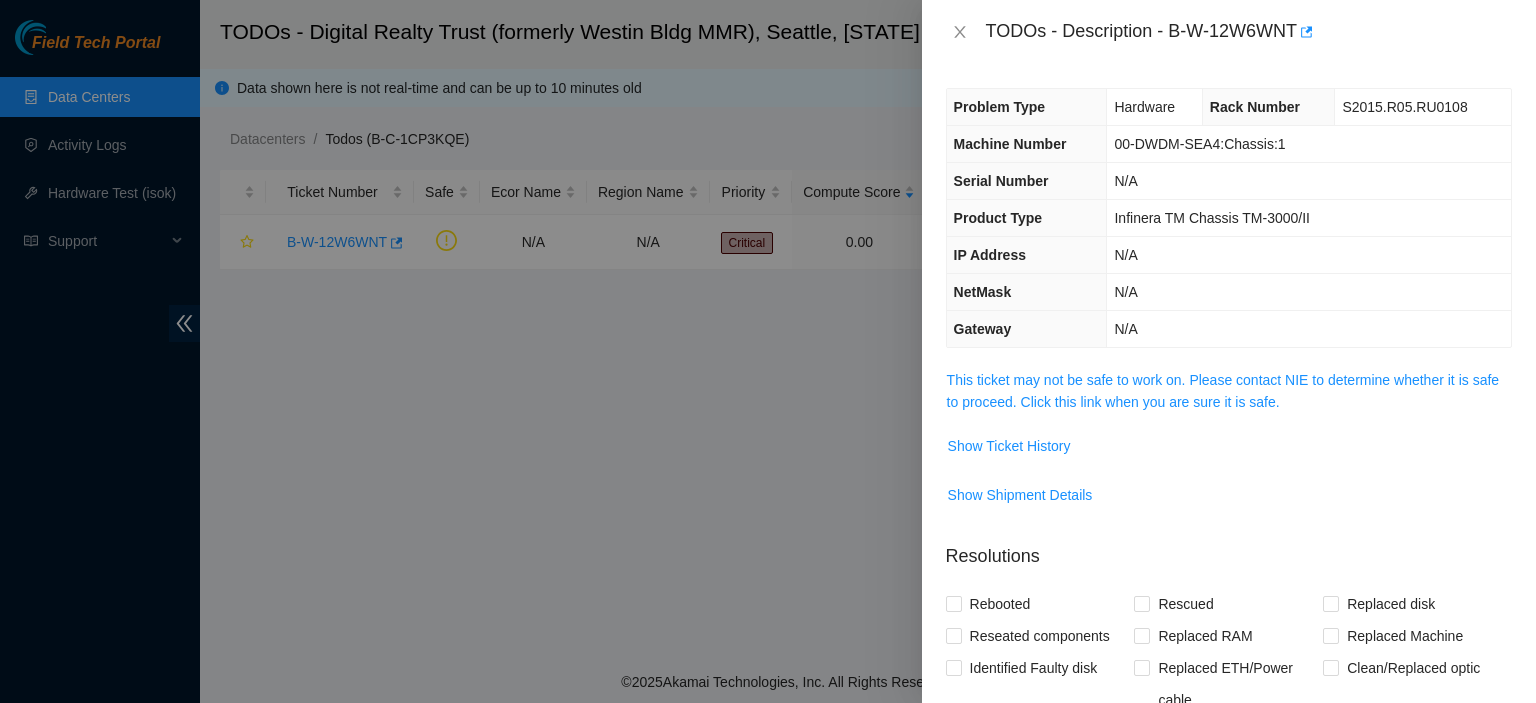 click on "This ticket may not be safe to work on. Please contact NIE to determine whether it is safe to proceed. Click this link when you are sure it is safe." at bounding box center [1229, 391] 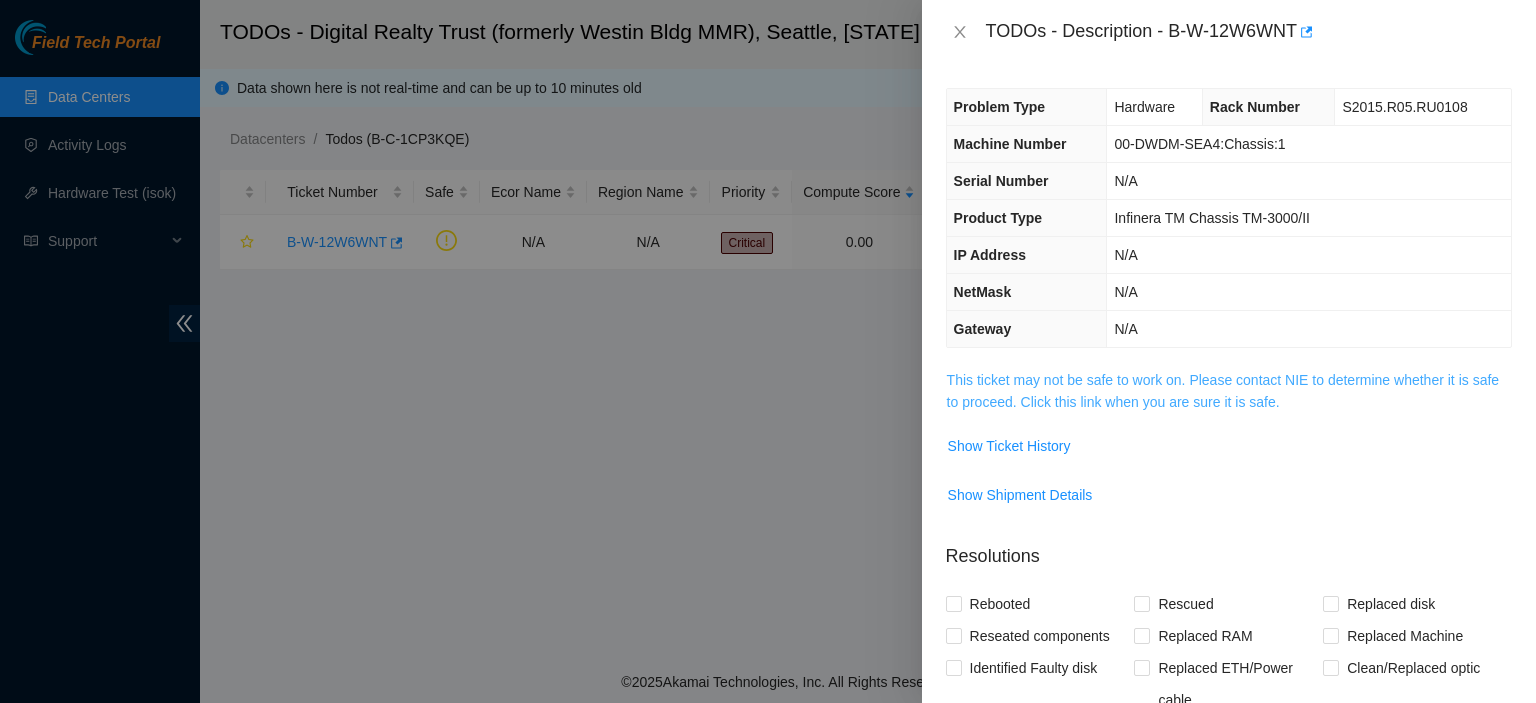 click on "This ticket may not be safe to work on. Please contact NIE to determine whether it is safe to proceed. Click this link when you are sure it is safe." at bounding box center [1223, 391] 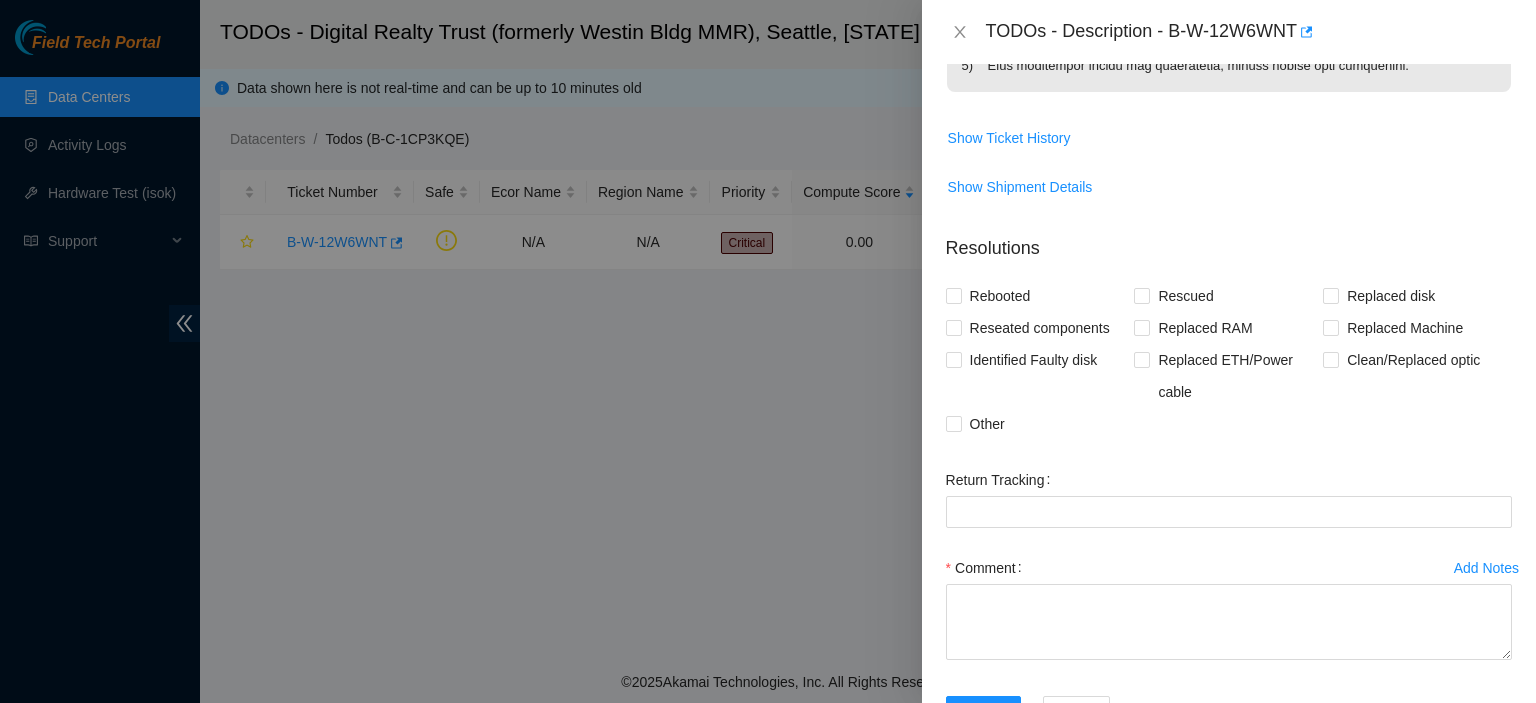 scroll, scrollTop: 970, scrollLeft: 0, axis: vertical 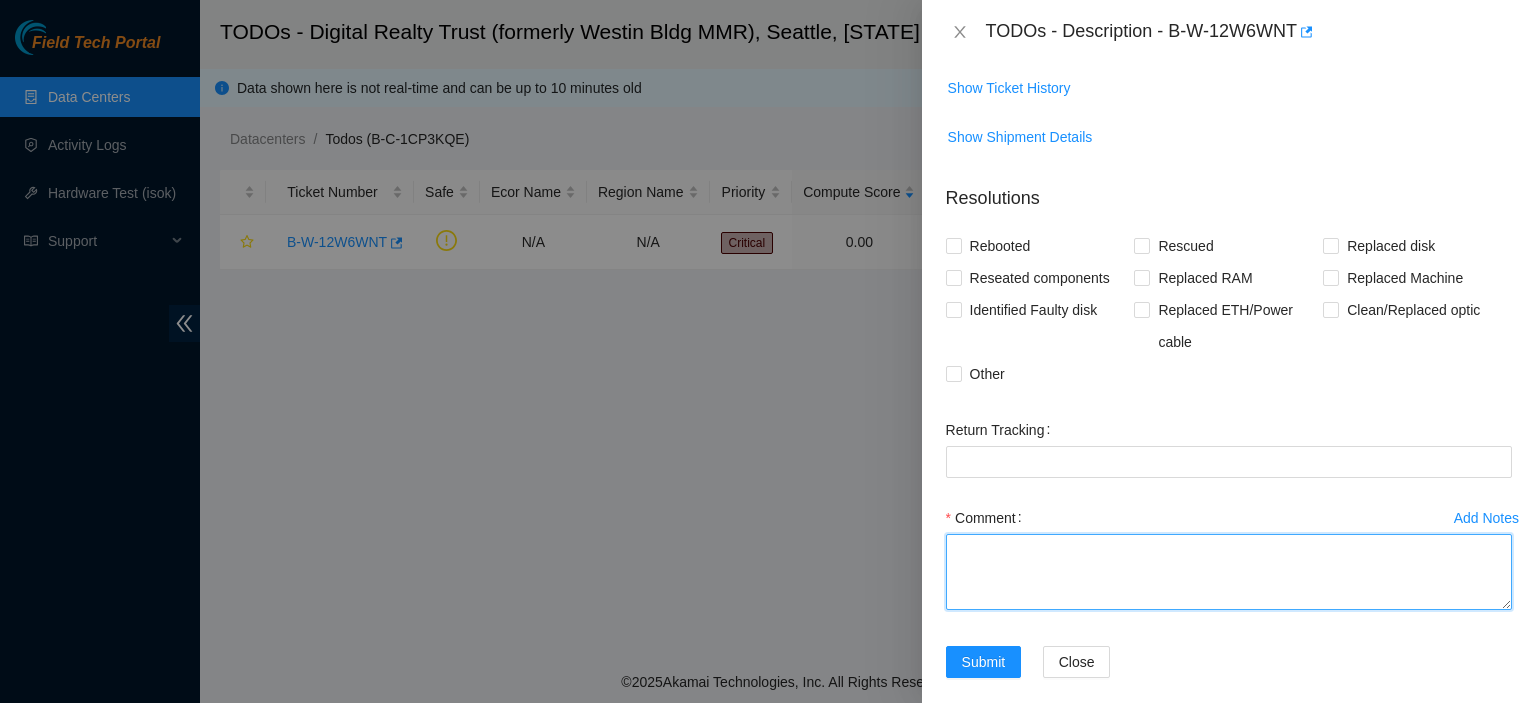 click on "Comment" at bounding box center [1229, 572] 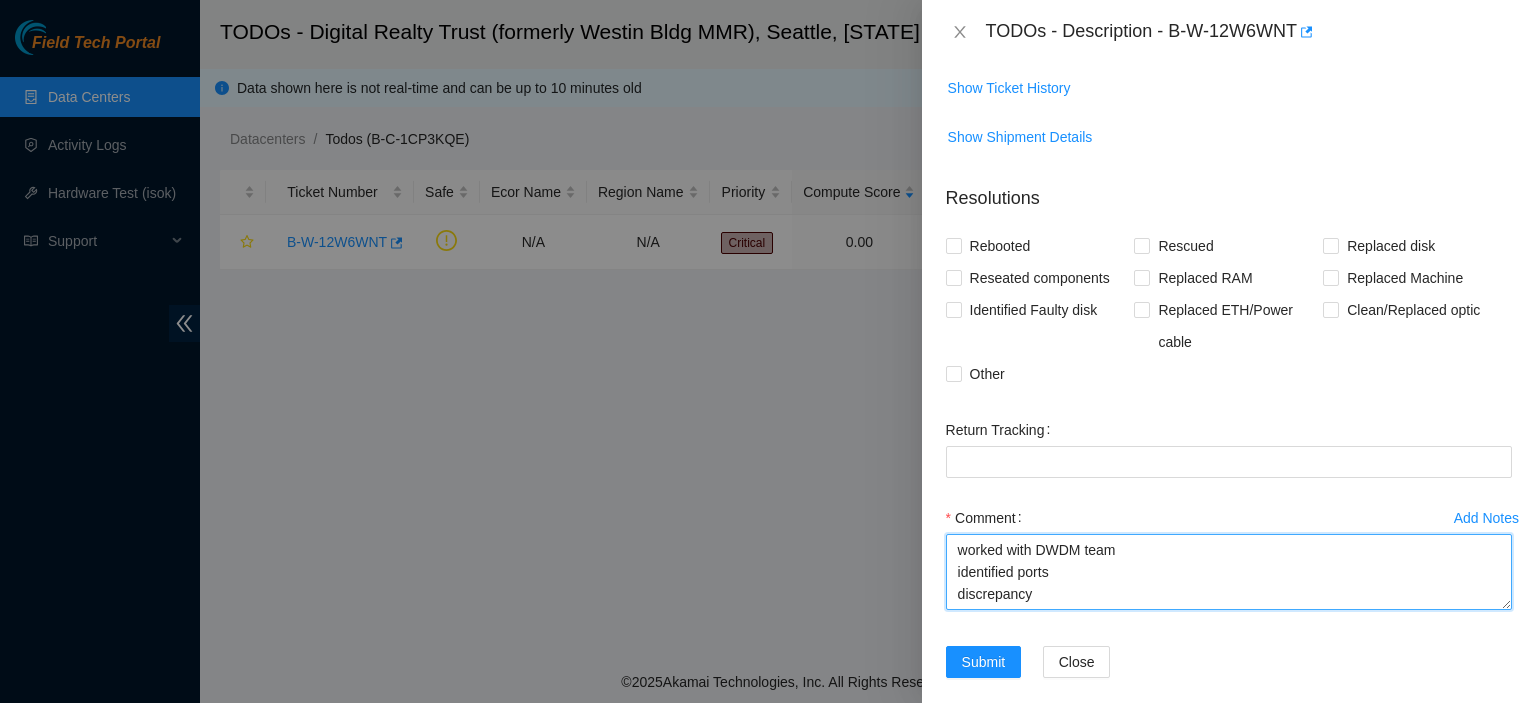 click on "worked with DWDM team
identified ports
discrepancy" at bounding box center (1229, 572) 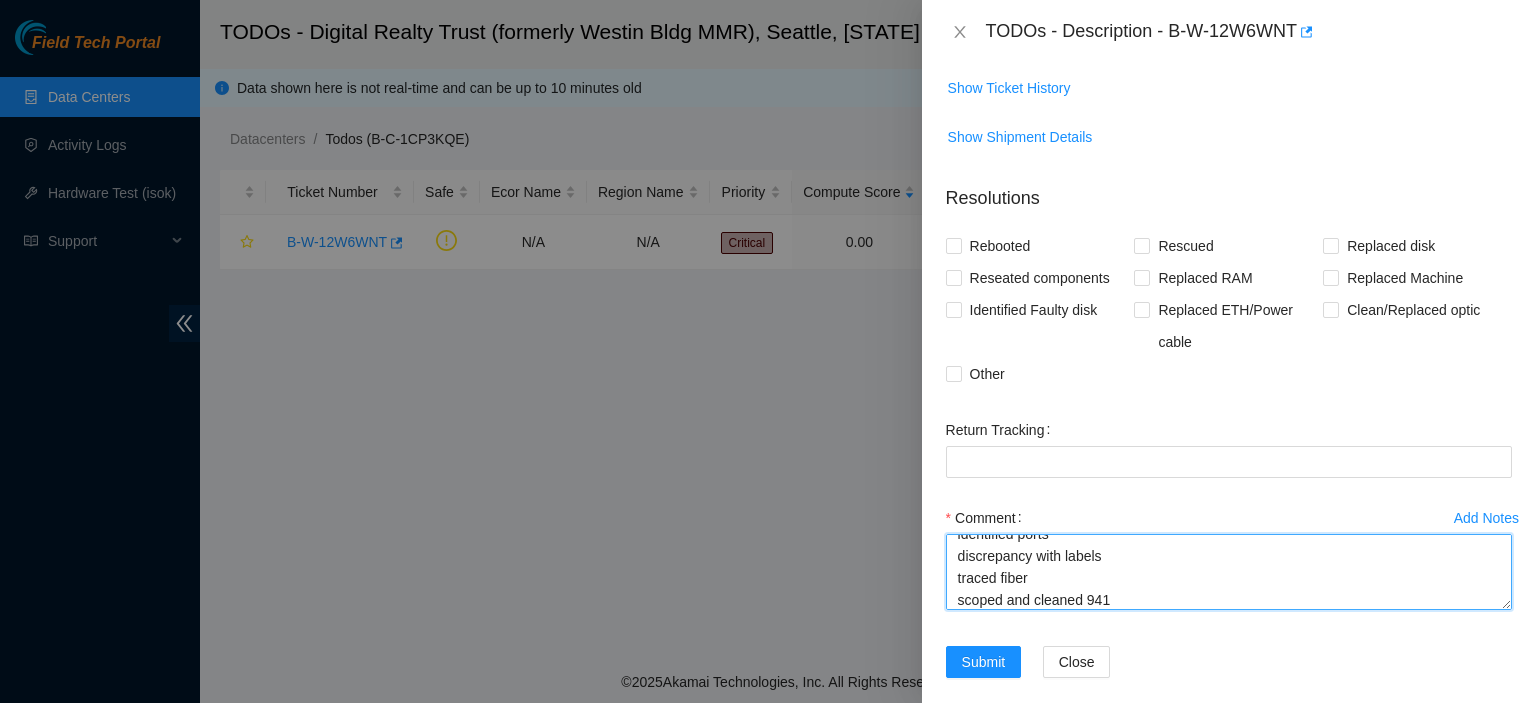 scroll, scrollTop: 60, scrollLeft: 0, axis: vertical 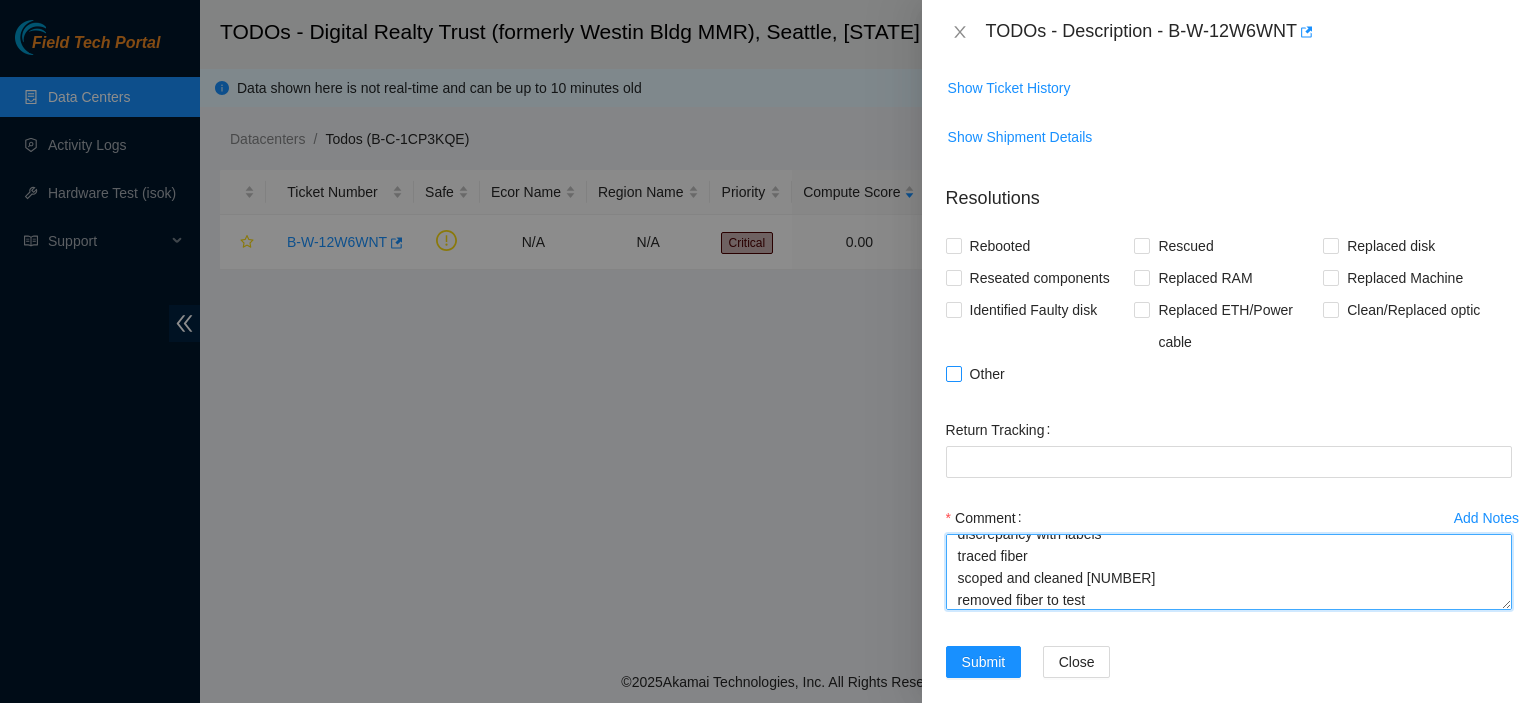 type on "worked with DWDM team
identified ports
discrepancy with labels
traced fiber
scoped and cleaned [NUMBER]
removed fiber to test" 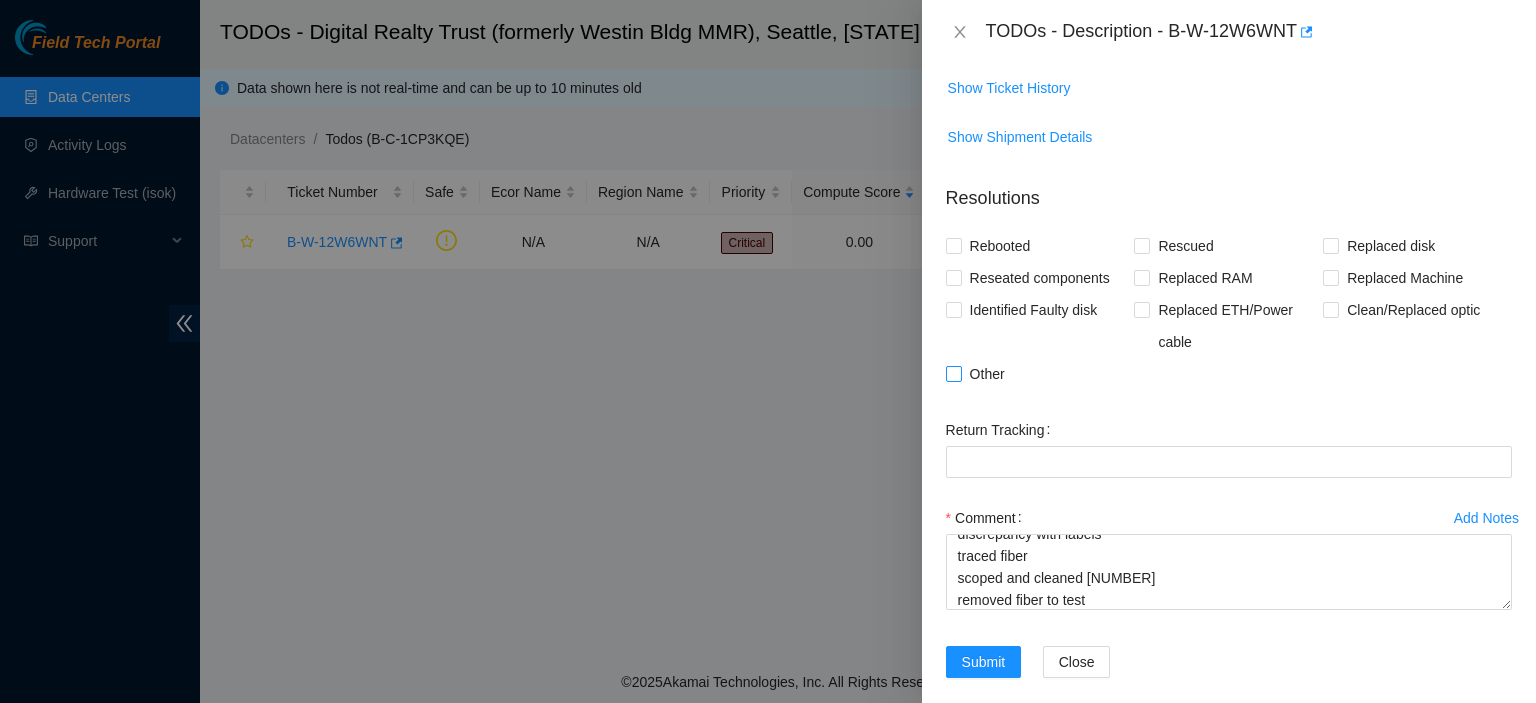 click on "Other" at bounding box center [979, 374] 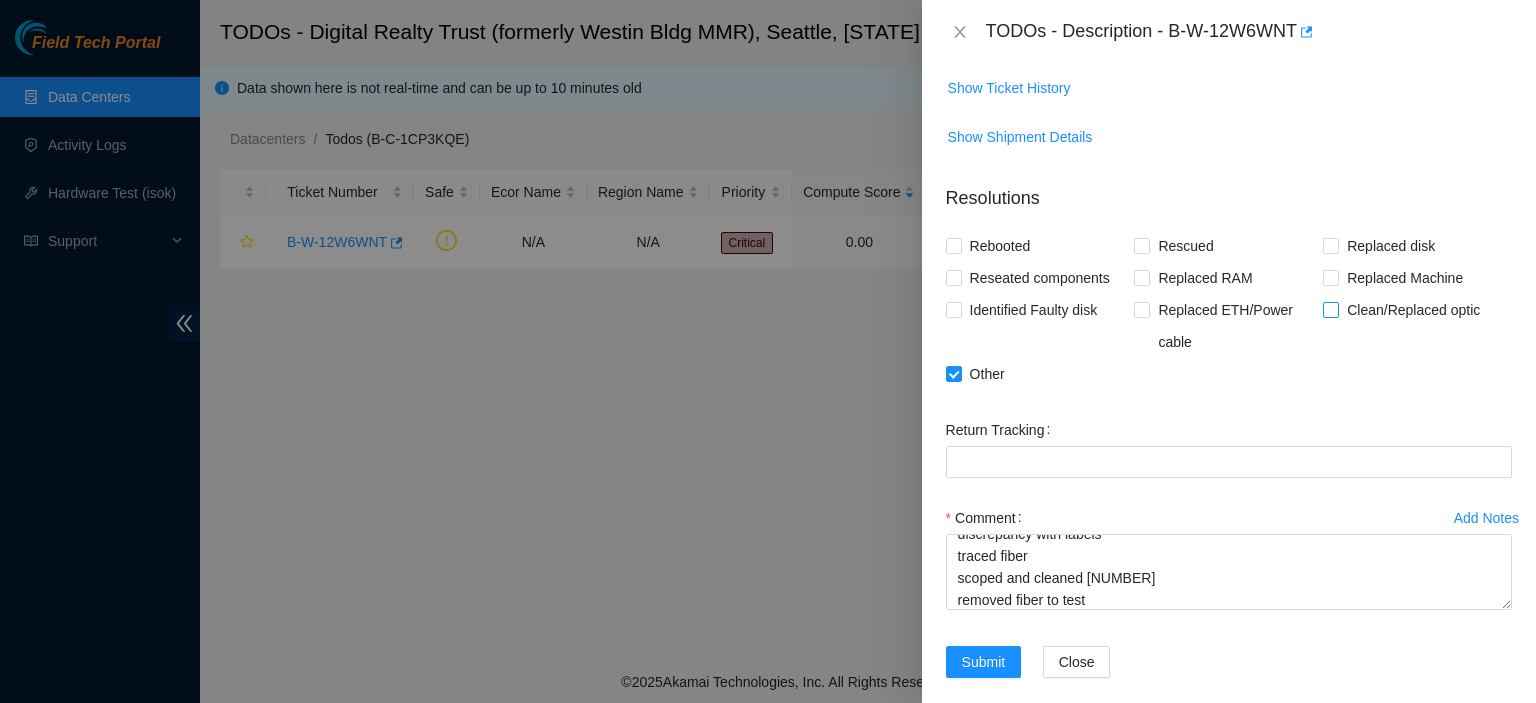 click at bounding box center [1331, 310] 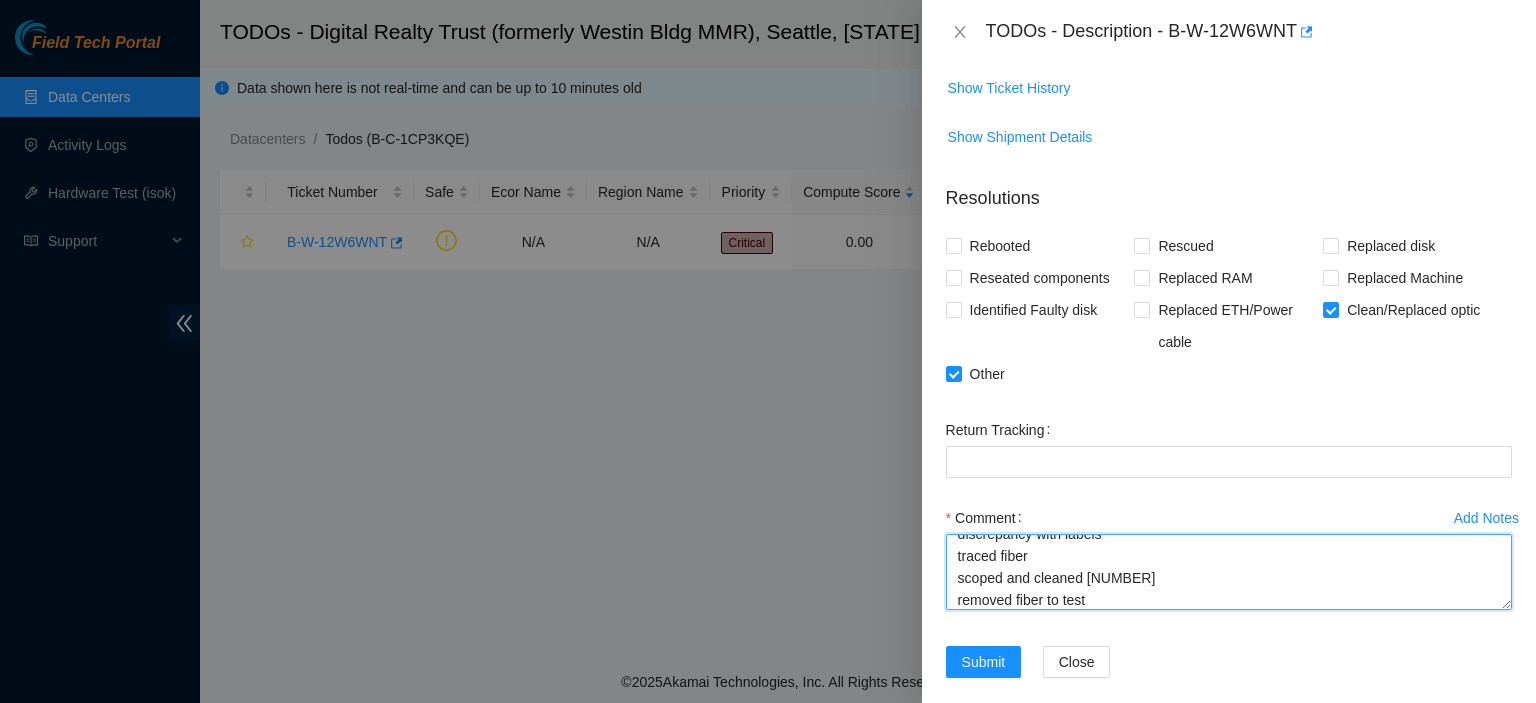 click on "worked with DWDM team
identified ports
discrepancy with labels
traced fiber
scoped and cleaned [NUMBER]
removed fiber to test" at bounding box center (1229, 572) 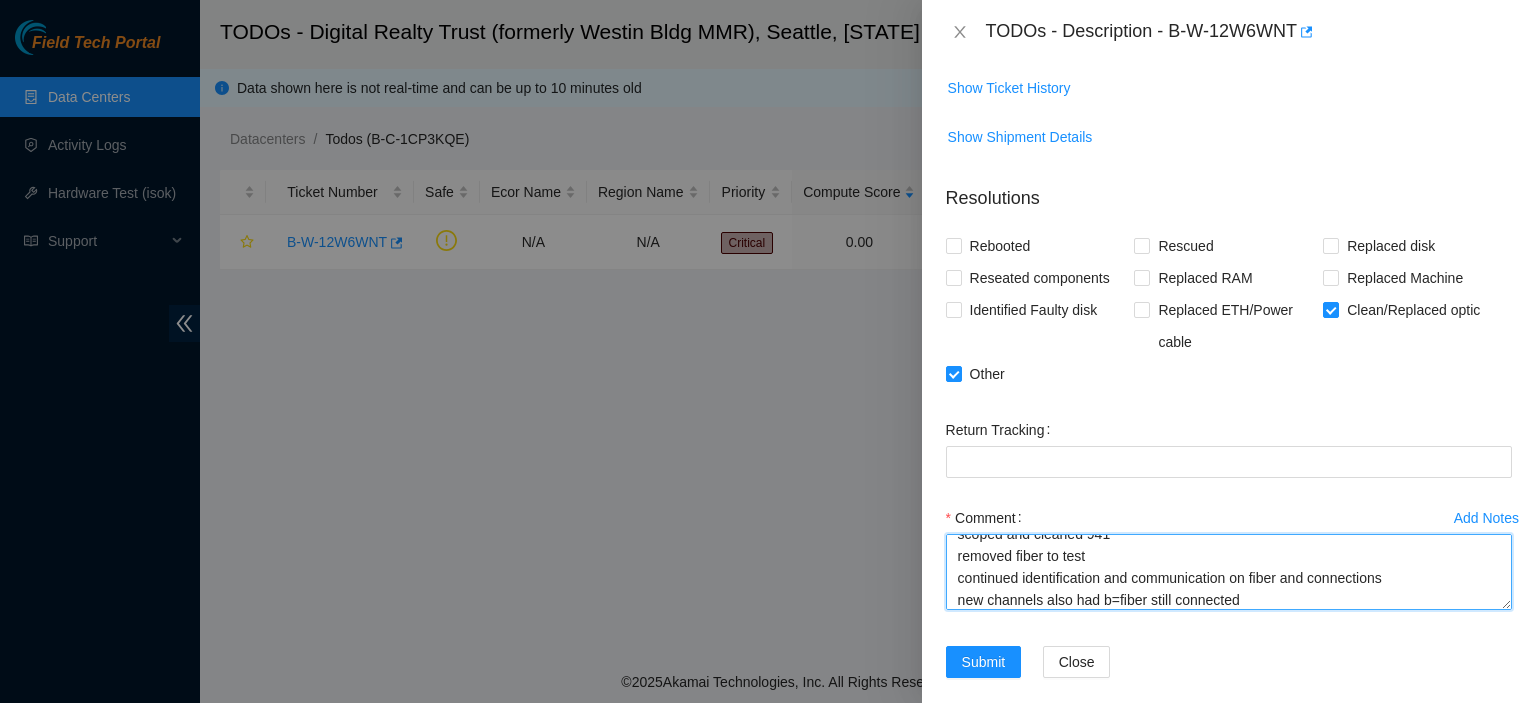 scroll, scrollTop: 126, scrollLeft: 0, axis: vertical 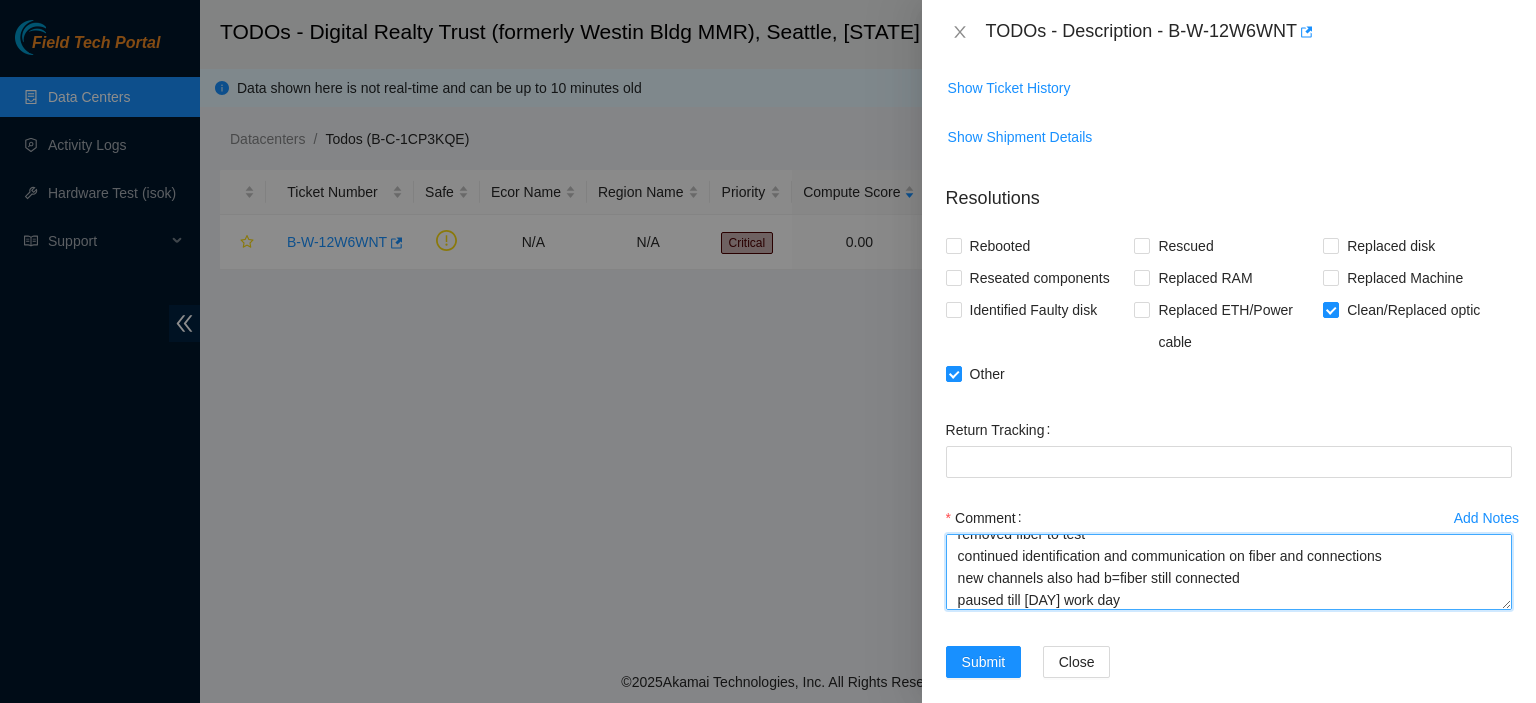 click on "worked with DWDM team
identified ports
discrepancy with labels
traced fiber
scoped and cleaned [NUMBER]
removed fiber to test
continued identification and communication on fiber and connections
new channels also had b=fiber still connected
paused till [DAY] work day" at bounding box center (1229, 572) 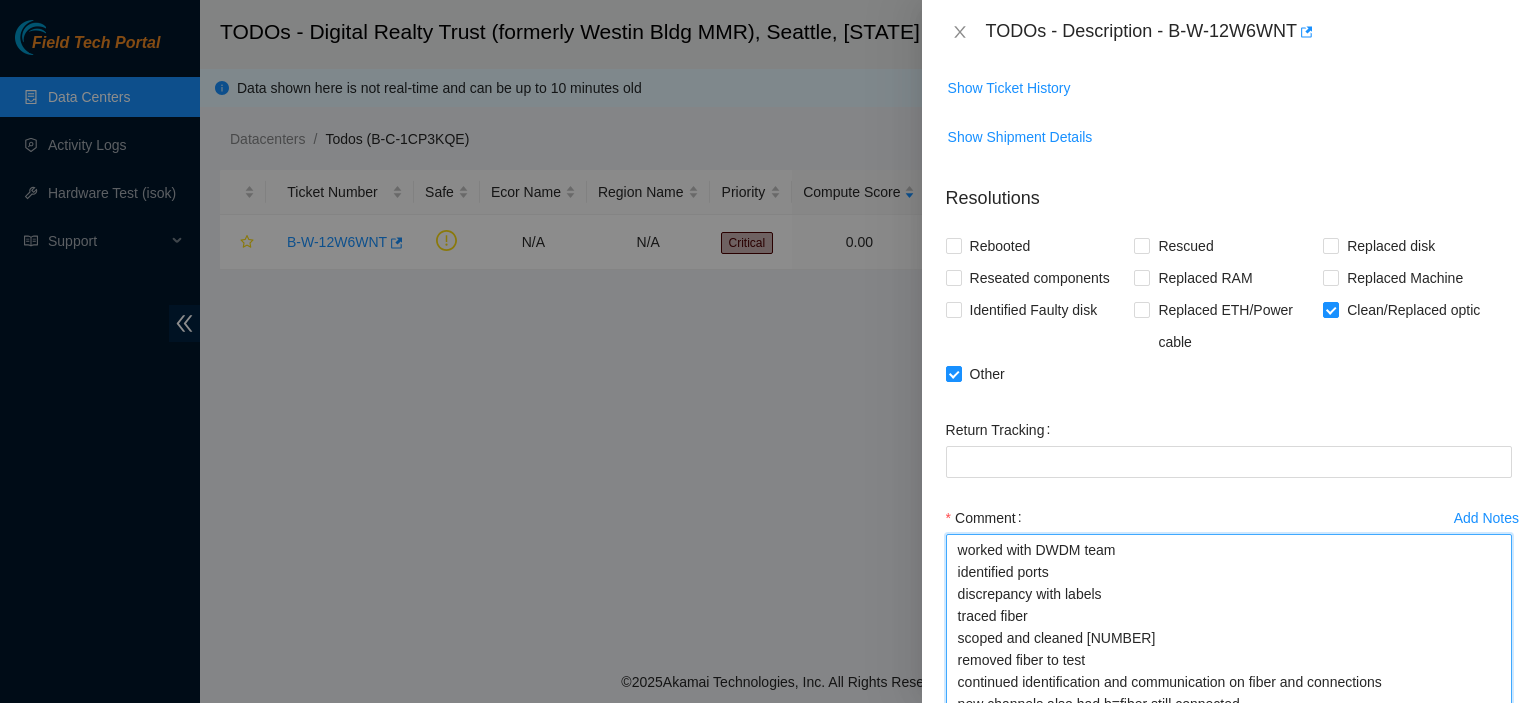 drag, startPoint x: 1488, startPoint y: 584, endPoint x: 1522, endPoint y: 722, distance: 142.12671 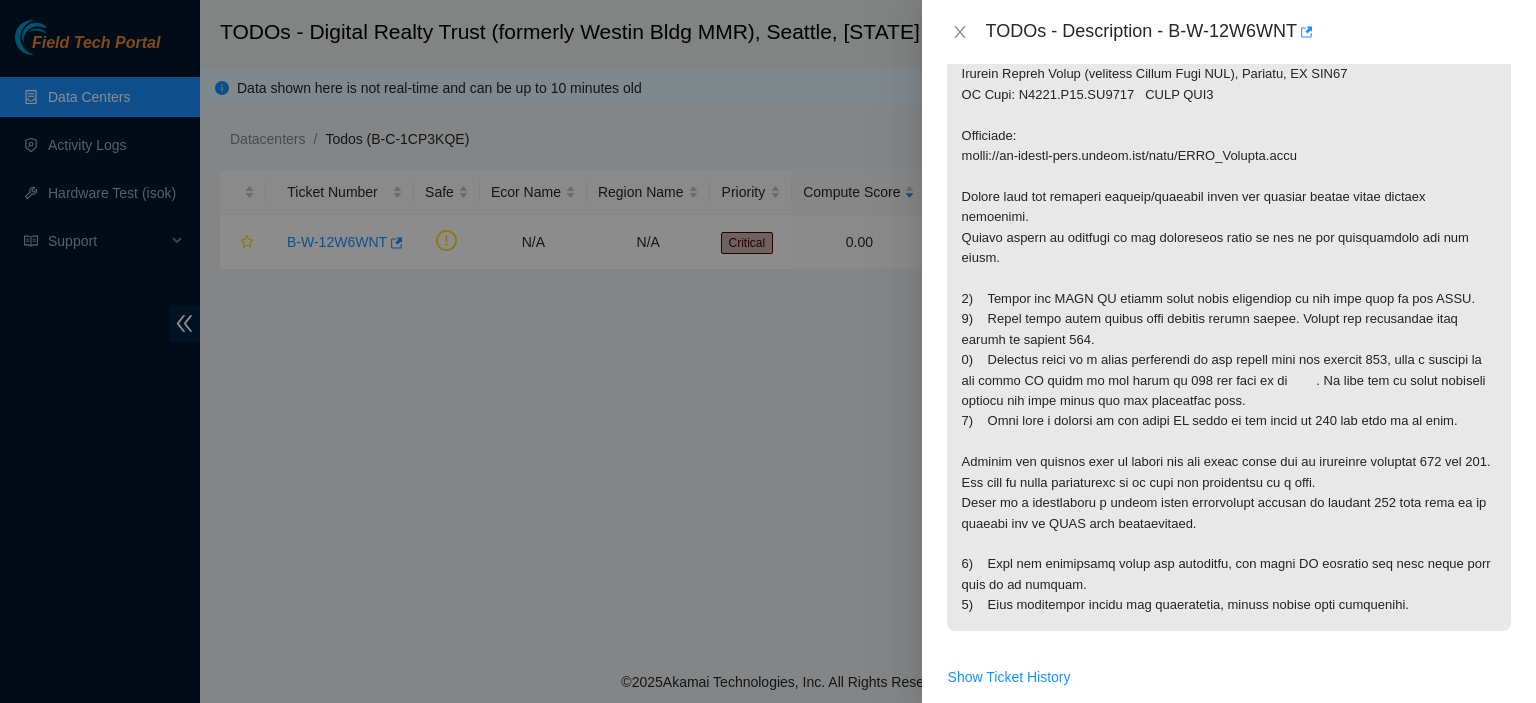 scroll, scrollTop: 369, scrollLeft: 0, axis: vertical 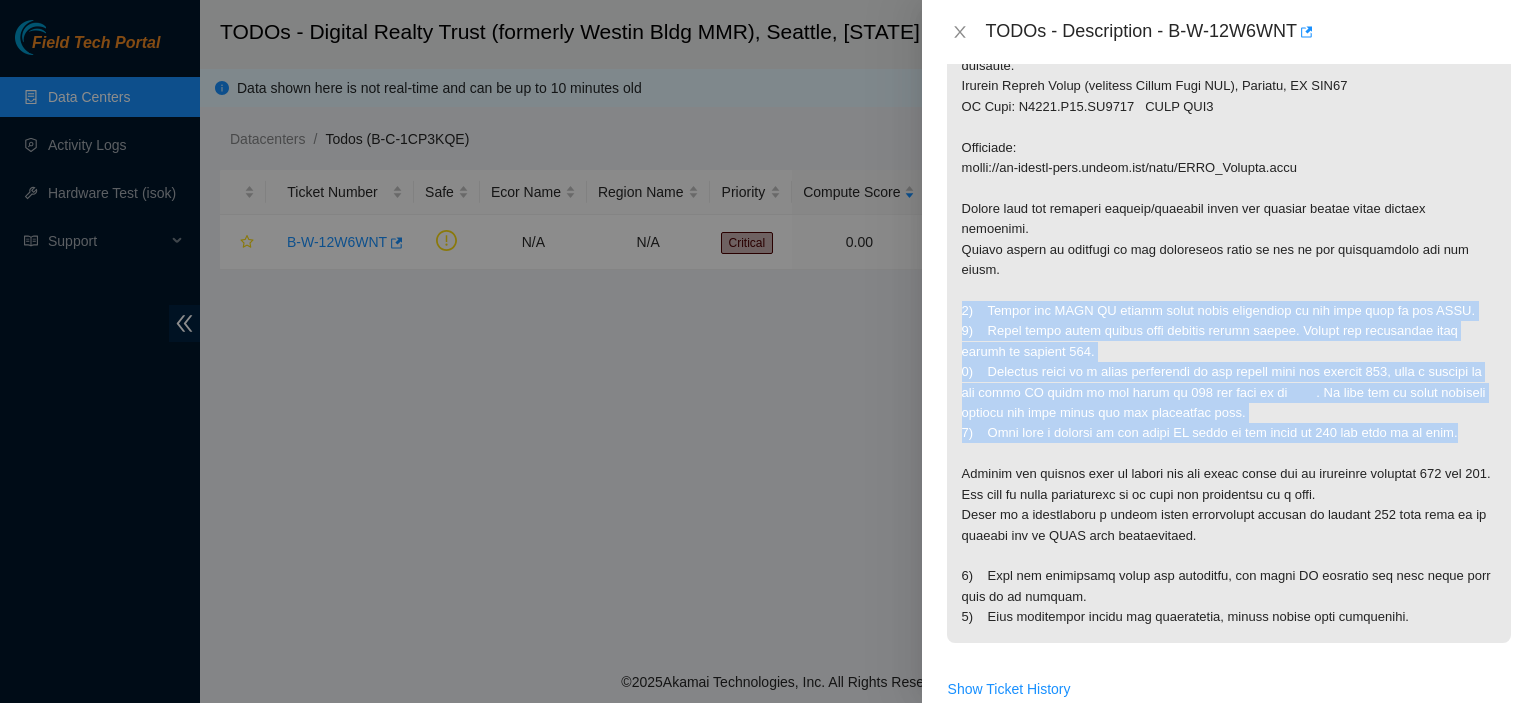 drag, startPoint x: 963, startPoint y: 284, endPoint x: 1484, endPoint y: 409, distance: 535.7854 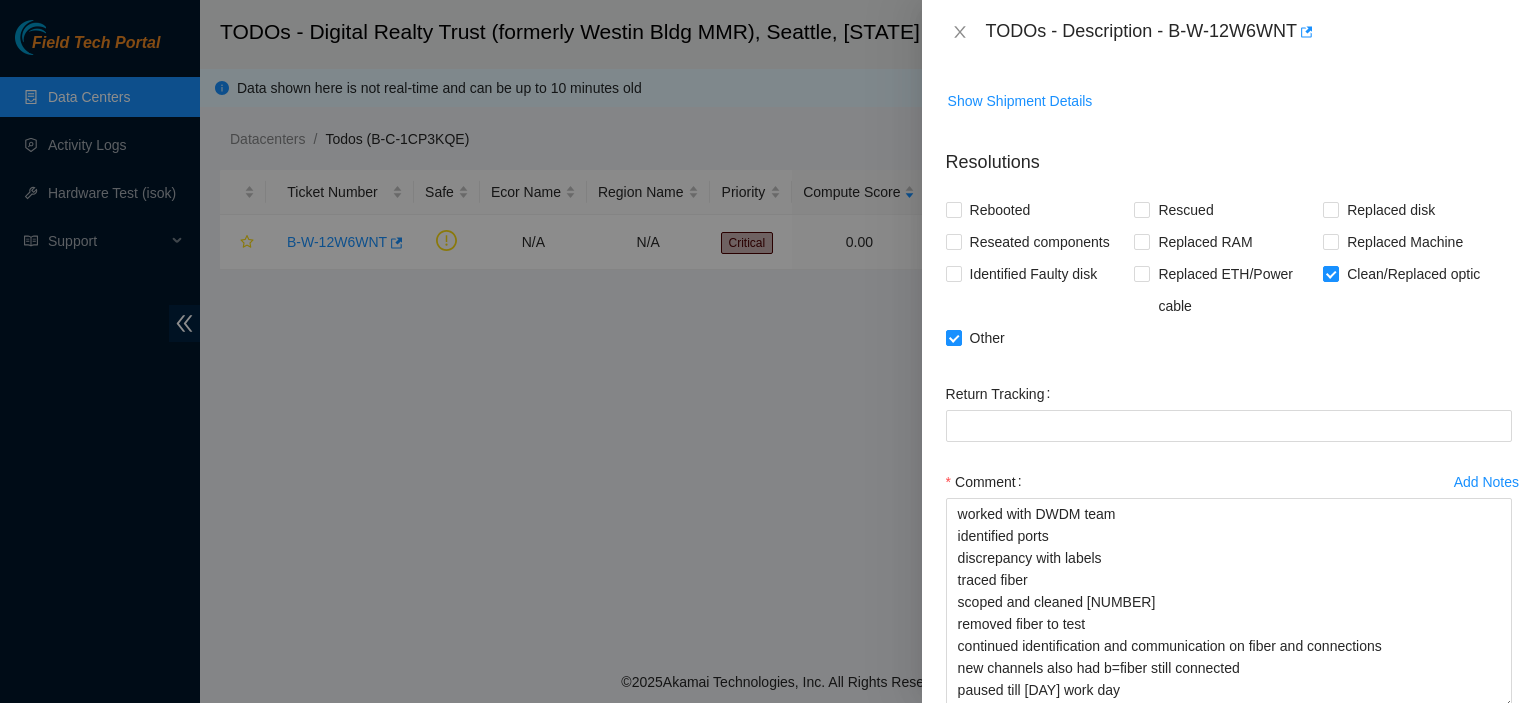 scroll, scrollTop: 971, scrollLeft: 0, axis: vertical 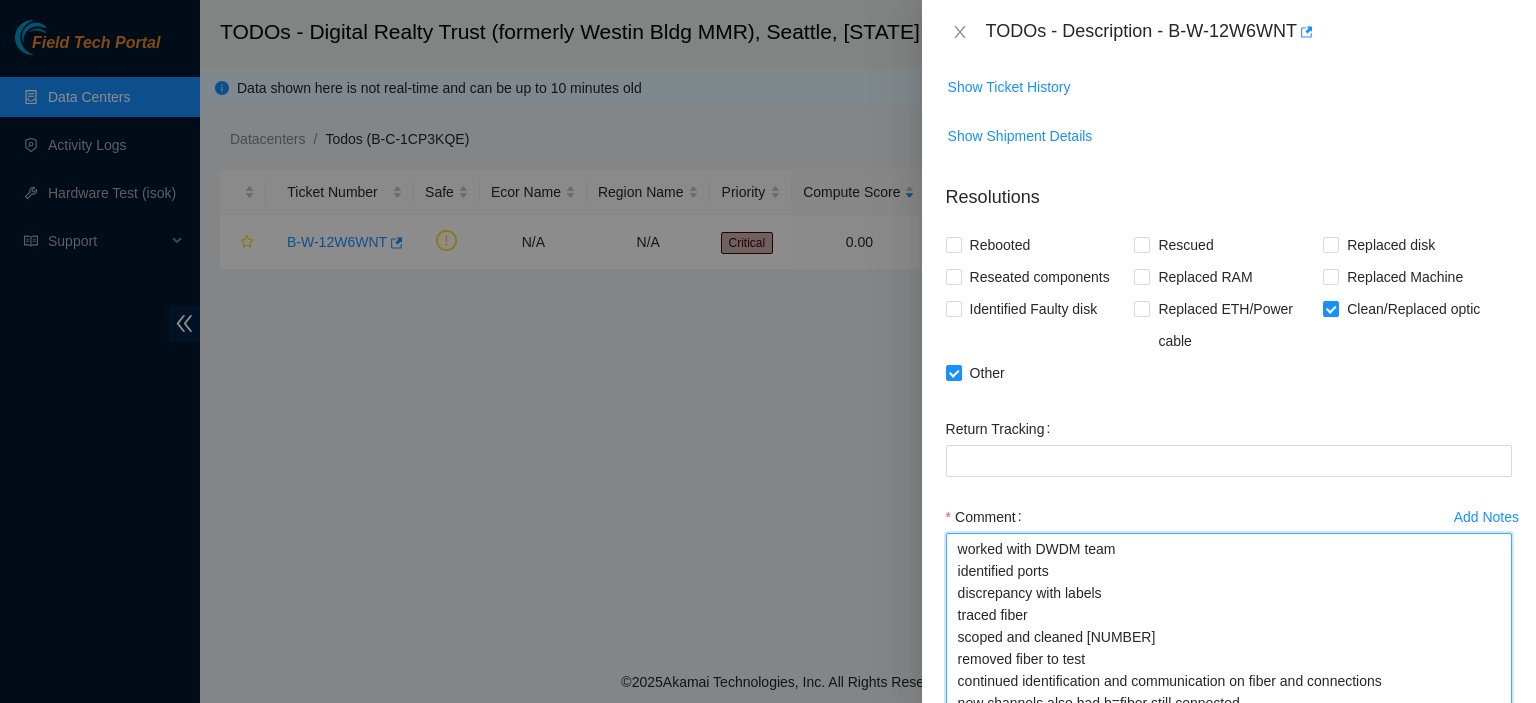 click on "worked with DWDM team
identified ports
discrepancy with labels
traced fiber
scoped and cleaned [NUMBER]
removed fiber to test
continued identification and communication on fiber and connections
new channels also had b=fiber still connected
paused till [DAY] work day" at bounding box center [1229, 639] 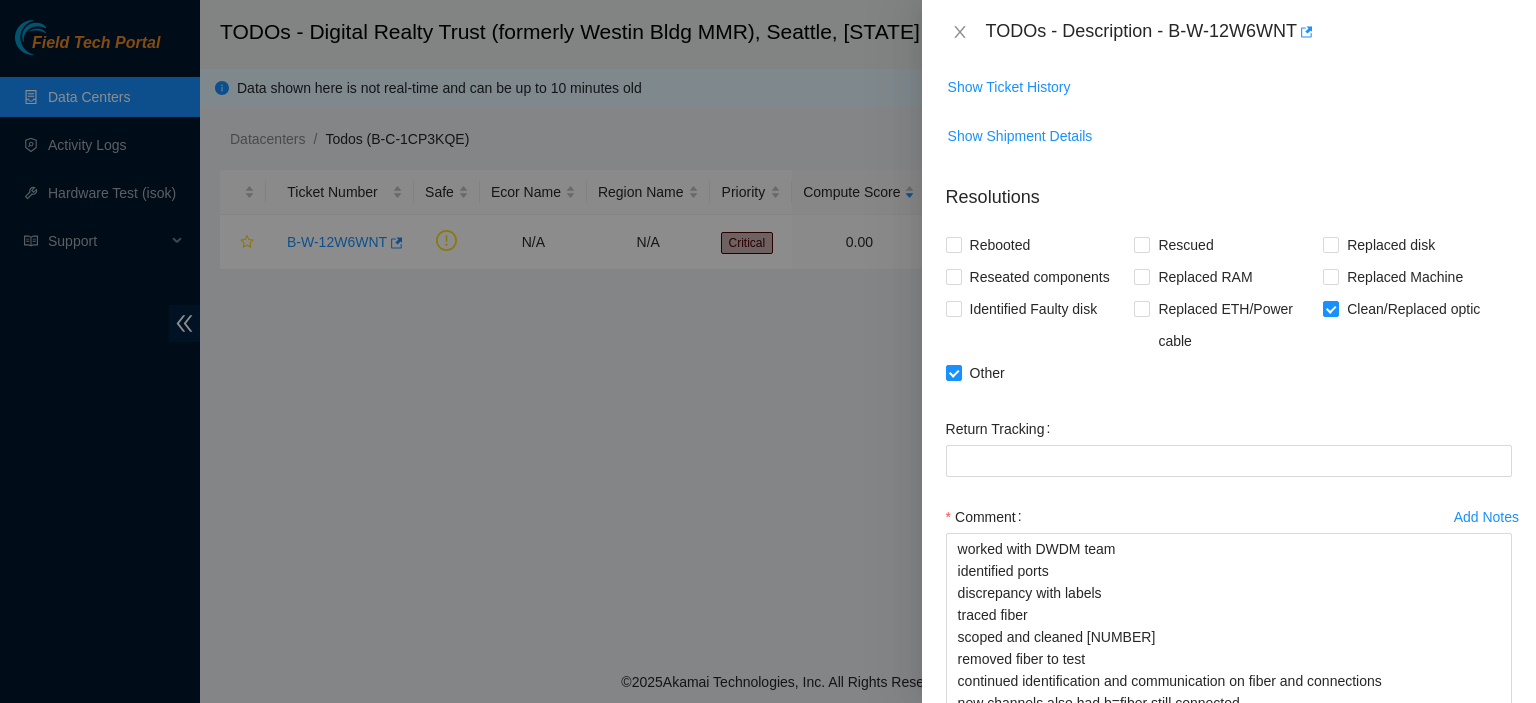 scroll, scrollTop: 1107, scrollLeft: 0, axis: vertical 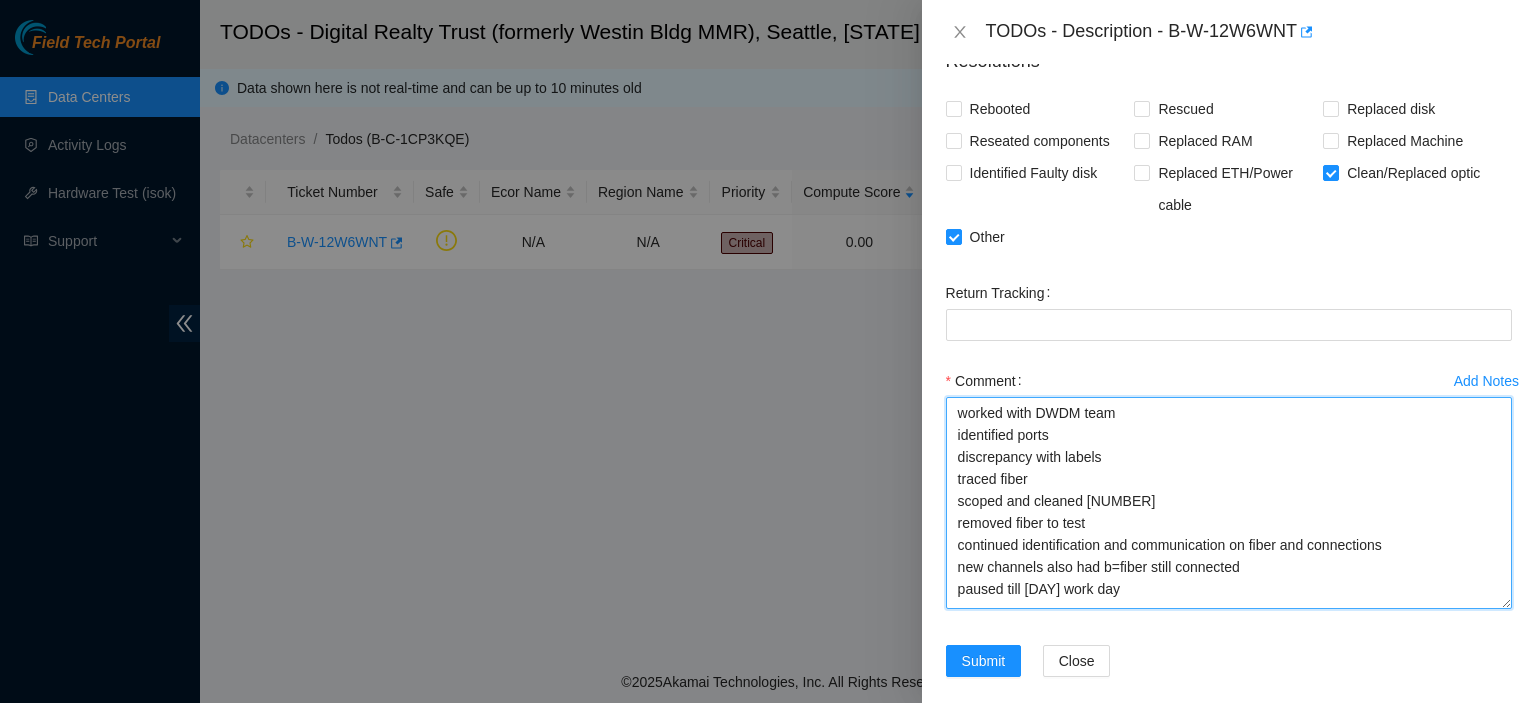 click on "worked with DWDM team
identified ports
discrepancy with labels
traced fiber
scoped and cleaned [NUMBER]
removed fiber to test
continued identification and communication on fiber and connections
new channels also had b=fiber still connected
paused till [DAY] work day" at bounding box center (1229, 503) 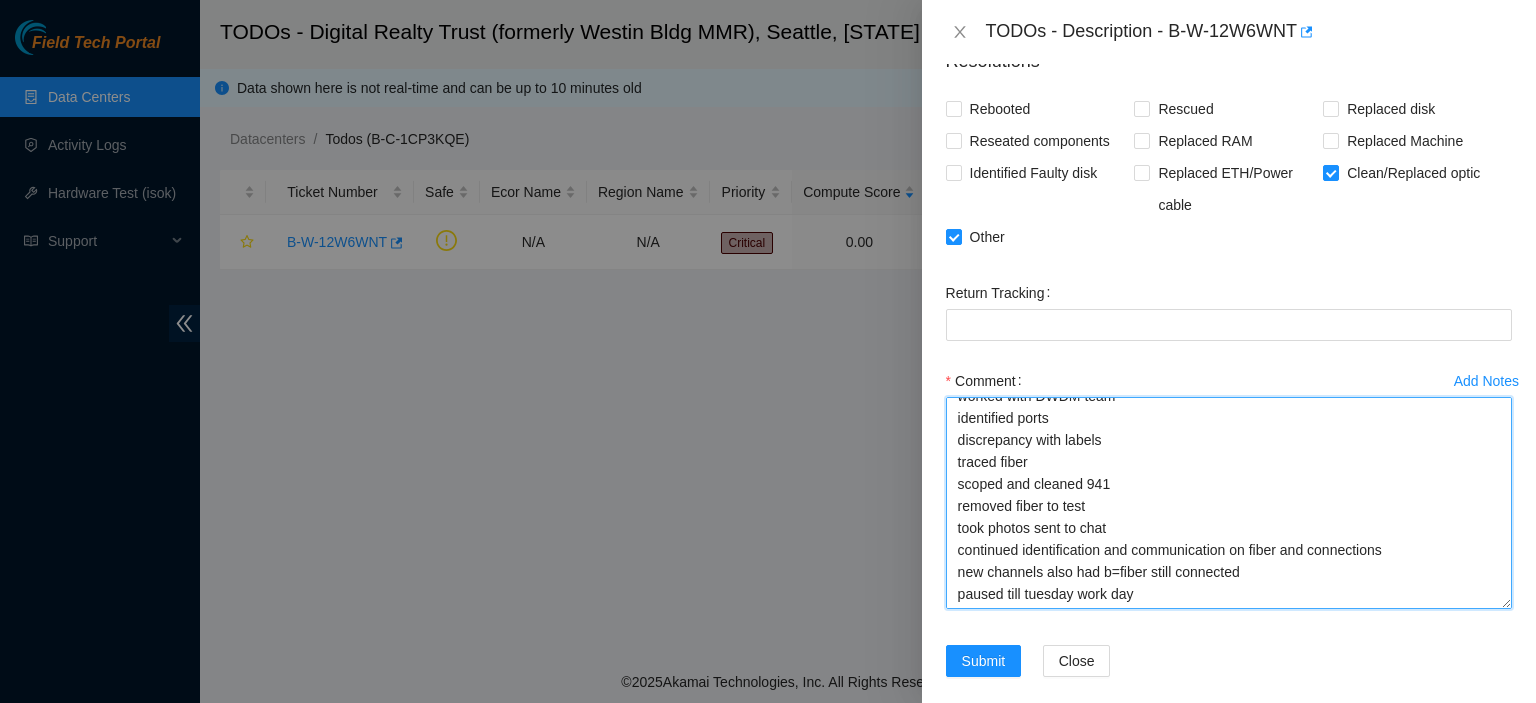 click on "worked with DWDM team
identified ports
discrepancy with labels
traced fiber
scoped and cleaned 941
removed fiber to test
took photos sent to chat
continued identification and communication on fiber and connections
new channels also had b=fiber still connected
paused till tuesday work day" at bounding box center (1229, 503) 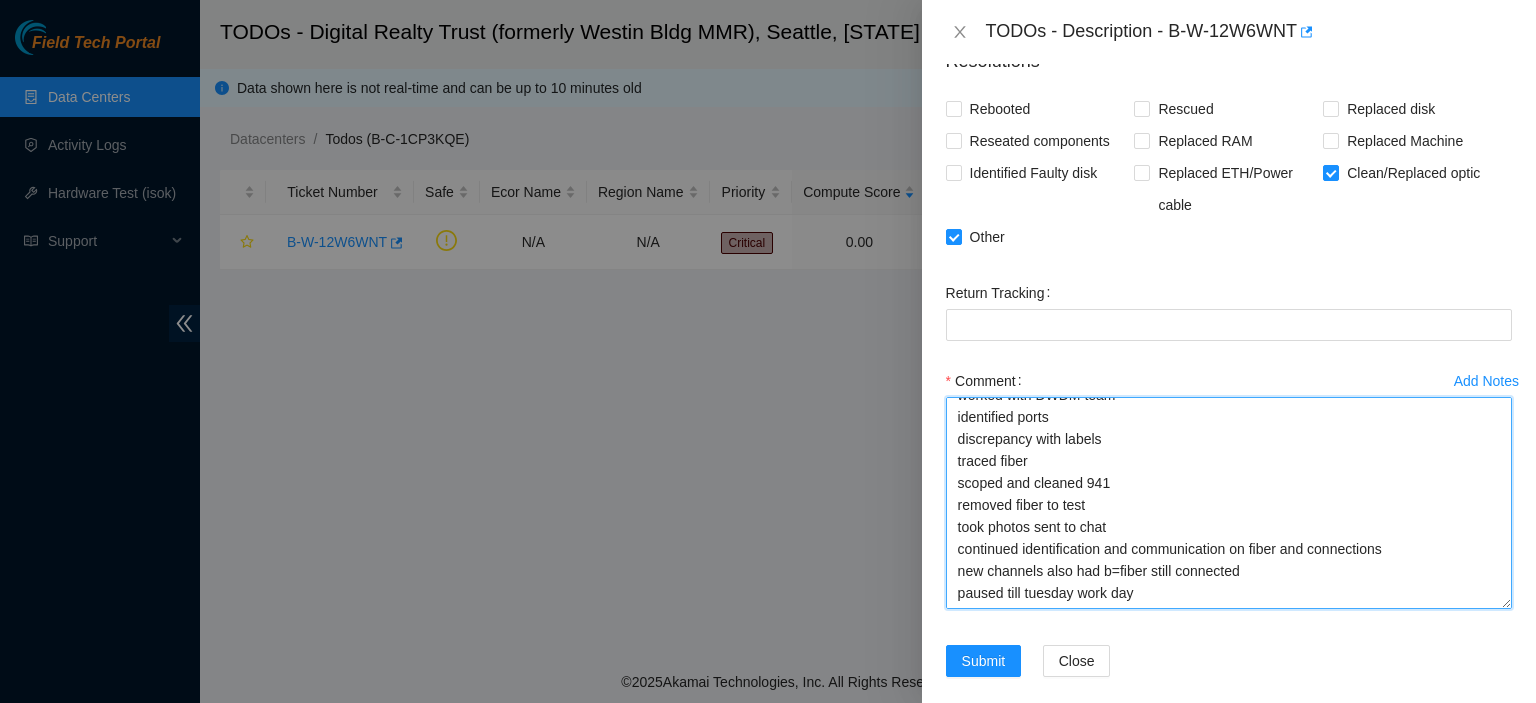 paste on "1)    Locate the DWDM SC client patch panel connection at the rear side of the DWDM.
2)    Patch panel cover should have channel number labels. Locate the connection that should be labeled [NUMBER].
3)    Assuming there is a fiber connection on the client side for channel [NUMBER], take a picture of the fiber ID label on the fiber at [NUMBER] and send it to [EMAIL]. We will try to avoid manually tracing out that fiber for the connection path.
4)    Also take a picture of the fiber ID label on the fiber at [NUMBER] and send it to [EMAIL]." 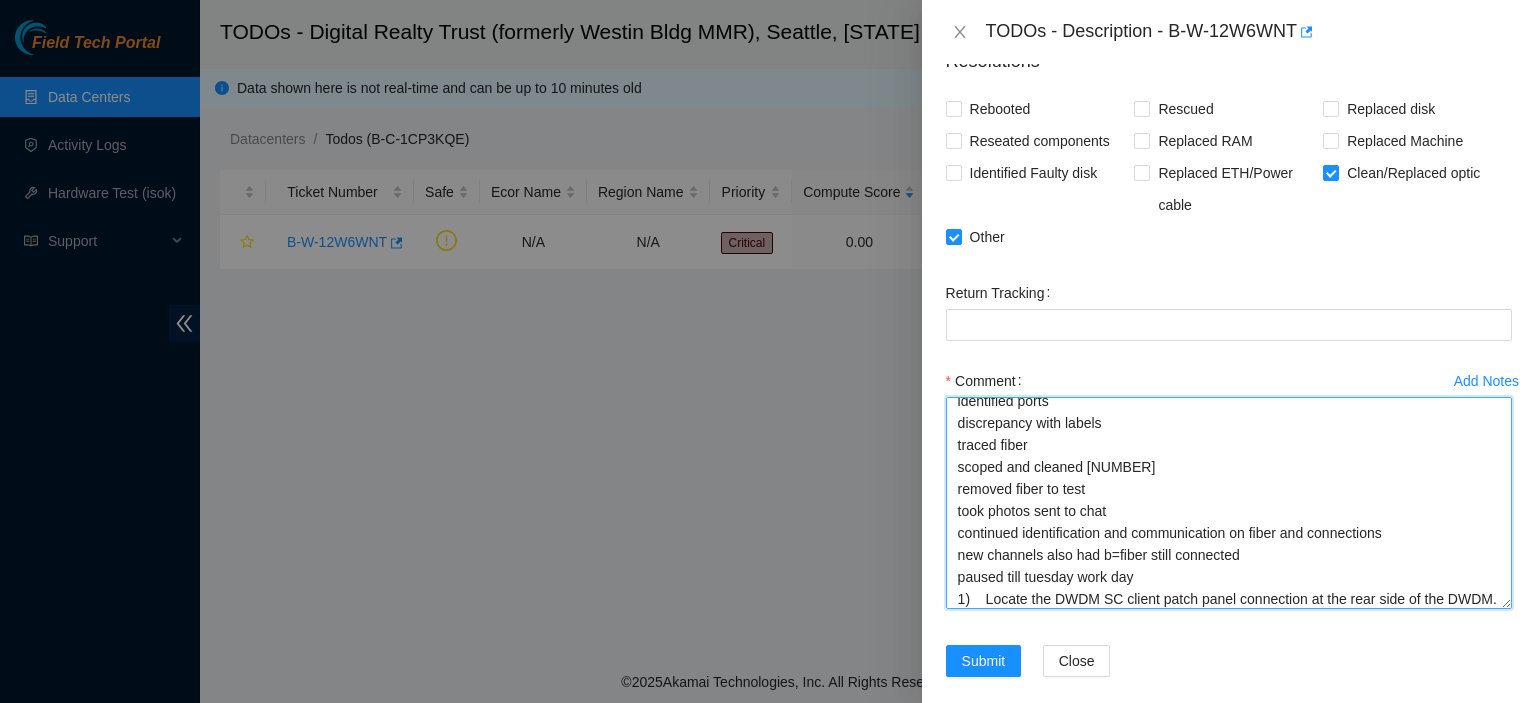 scroll, scrollTop: 188, scrollLeft: 0, axis: vertical 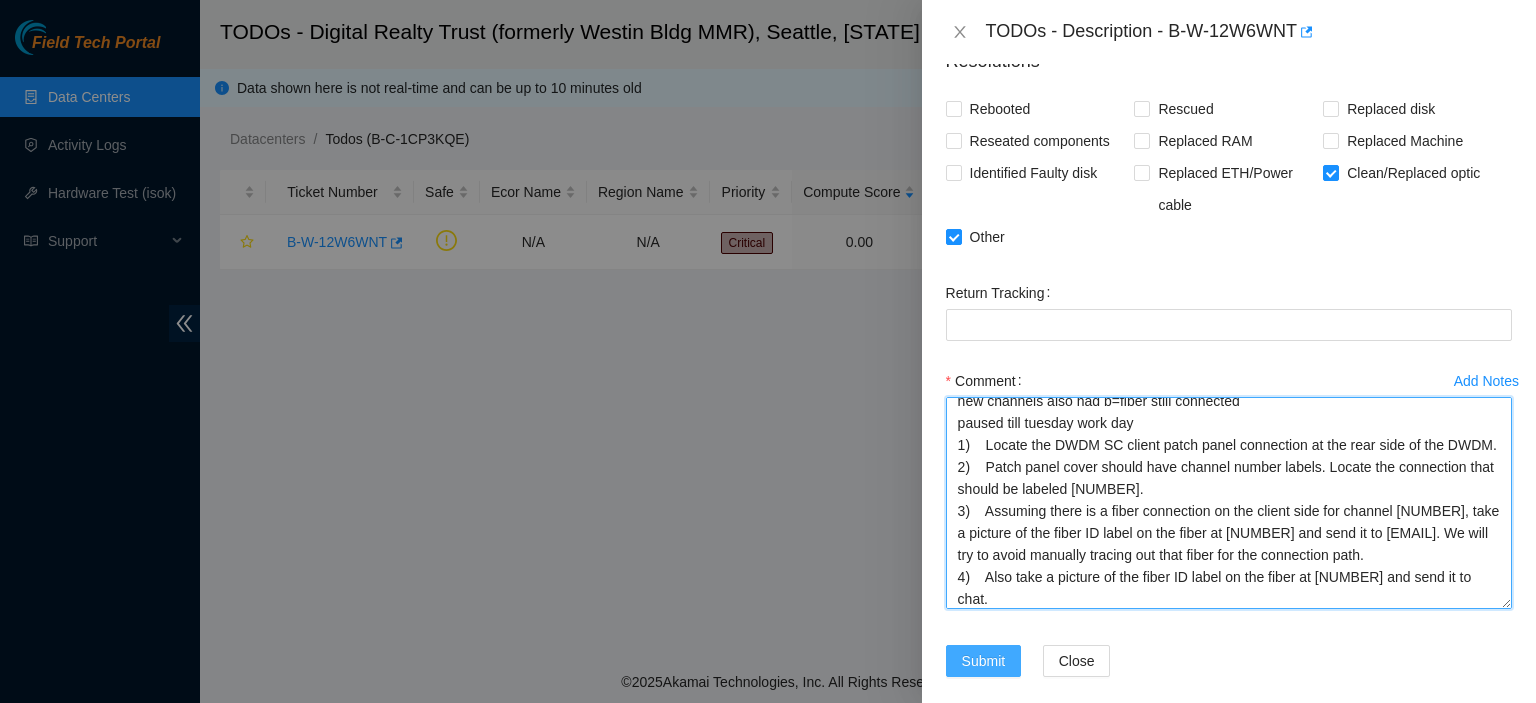 type on "worked with DWDM team
identified ports
discrepancy with labels
traced fiber
scoped and cleaned [NUMBER]
removed fiber to test
took photos sent to chat
continued identification and communication on fiber and connections
new channels also had b=fiber still connected
paused till tuesday work day
1)    Locate the DWDM SC client patch panel connection at the rear side of the DWDM.
2)    Patch panel cover should have channel number labels. Locate the connection that should be labeled [NUMBER].
3)    Assuming there is a fiber connection on the client side for channel [NUMBER], take a picture of the fiber ID label on the fiber at [NUMBER] and send it to [EMAIL]. We will try to avoid manually tracing out that fiber for the connection path.
4)    Also take a picture of the fiber ID label on the fiber at [NUMBER] and send it to chat." 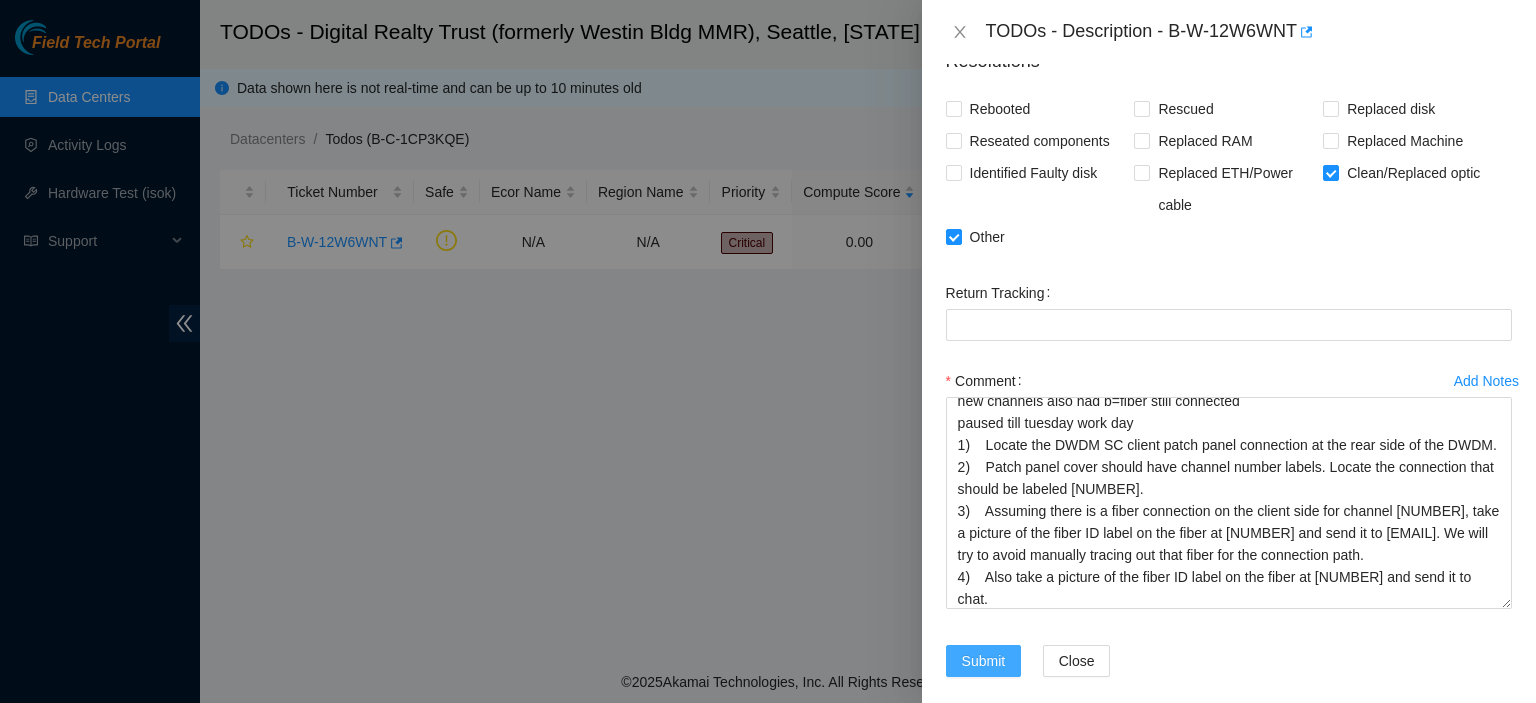 click on "Submit" at bounding box center [984, 661] 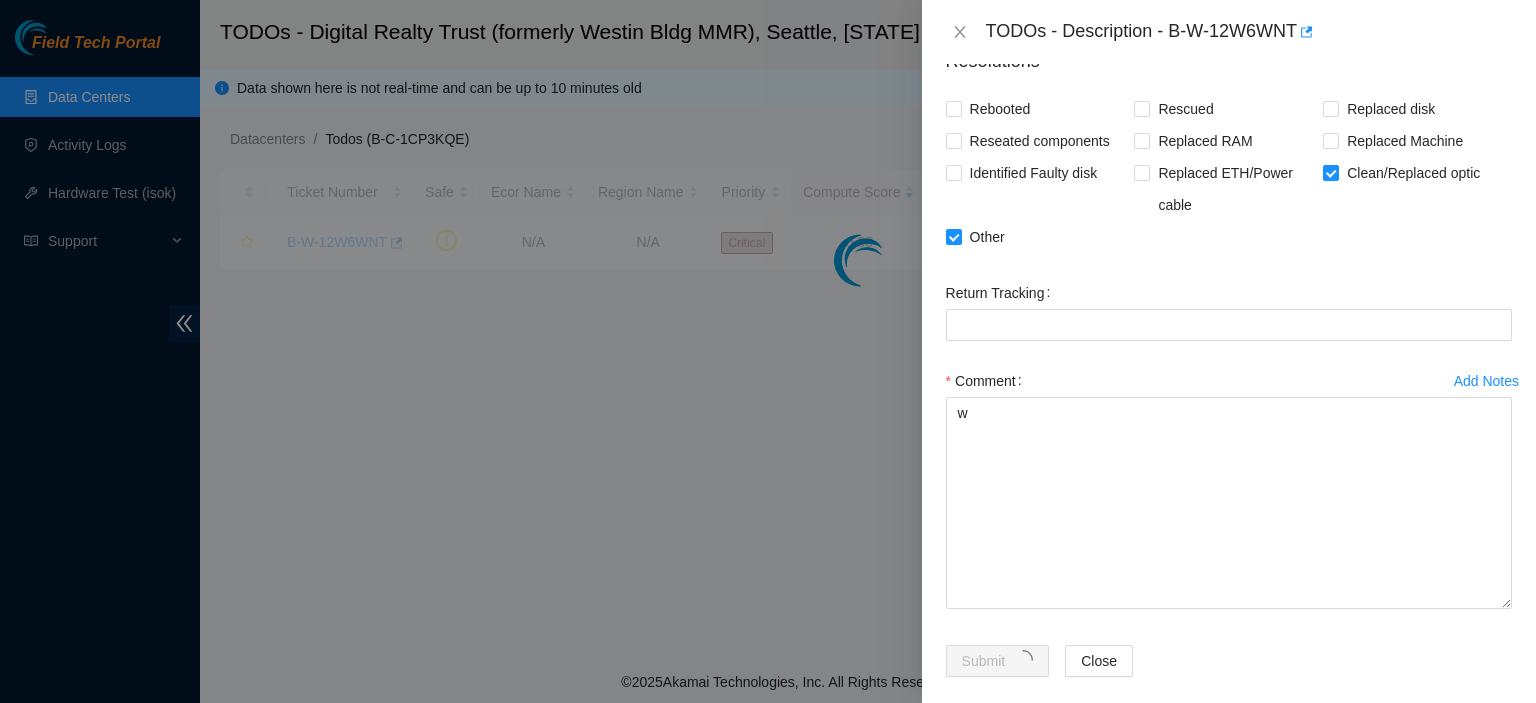scroll, scrollTop: 0, scrollLeft: 0, axis: both 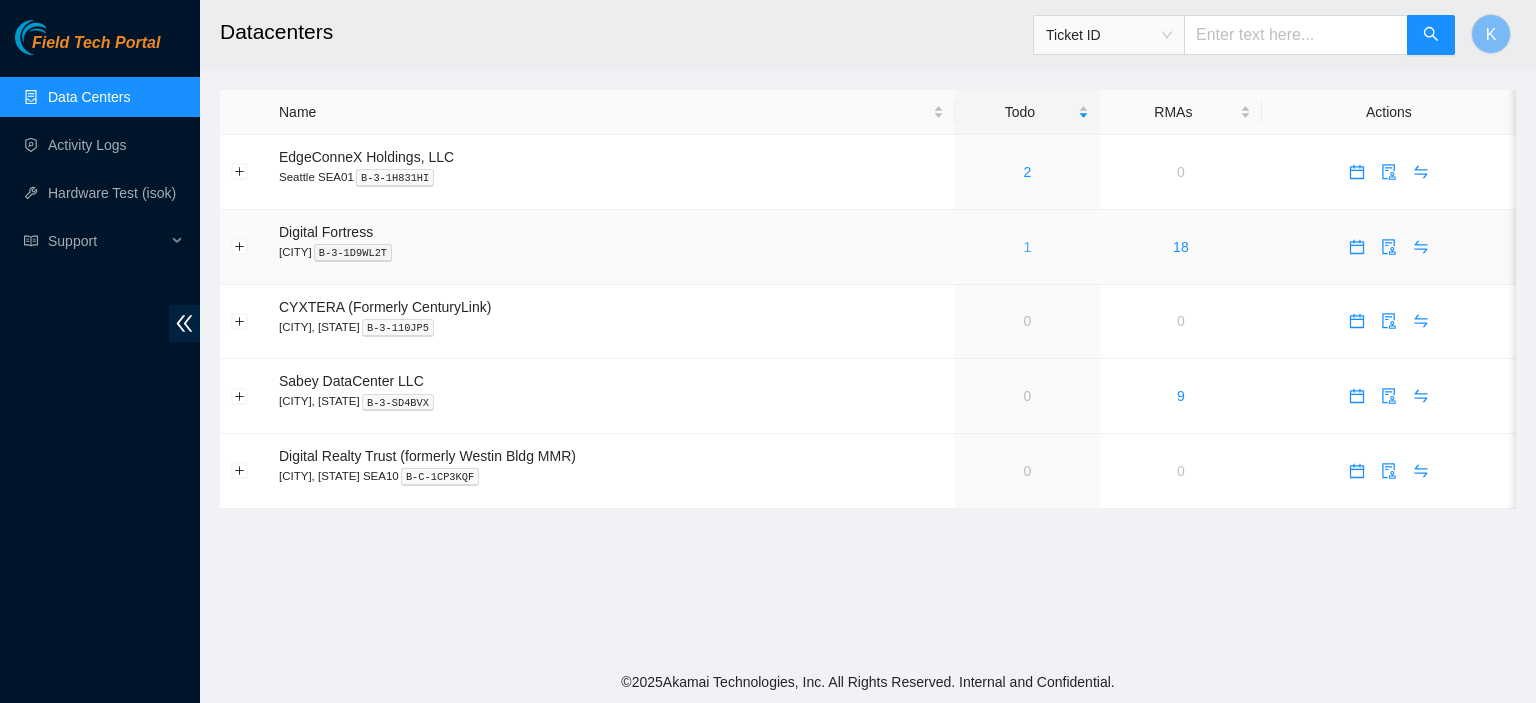 click on "1" at bounding box center [1028, 247] 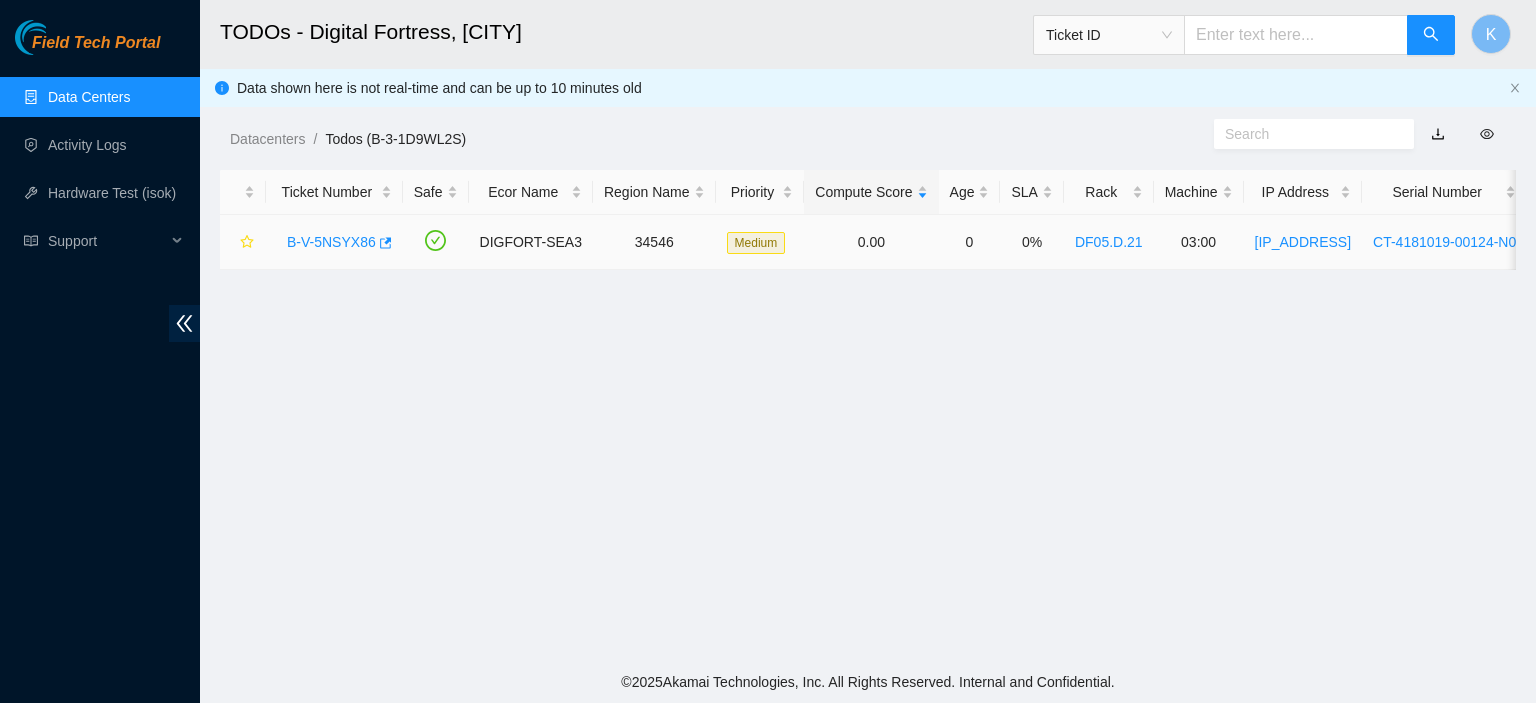 click on "B-V-5NSYX86" at bounding box center [331, 242] 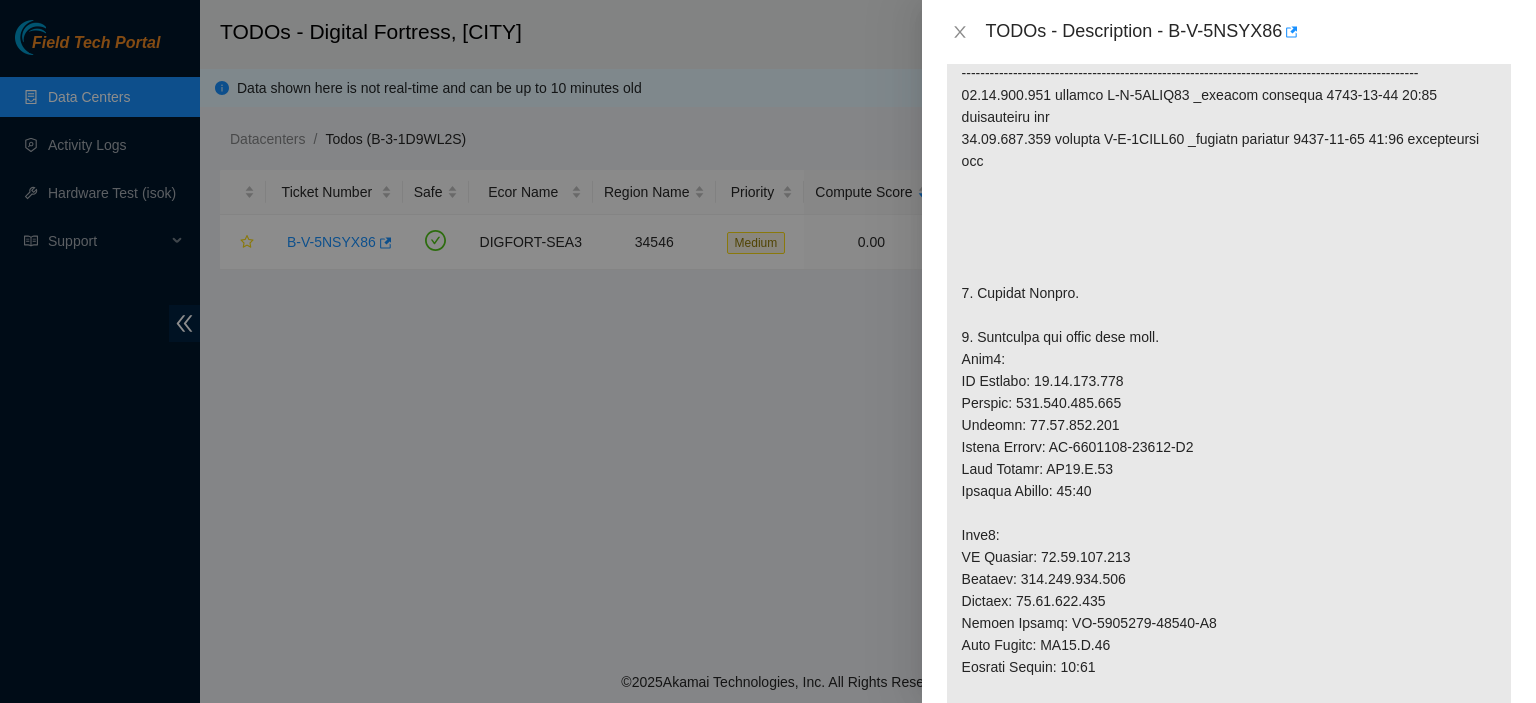 scroll, scrollTop: 428, scrollLeft: 0, axis: vertical 